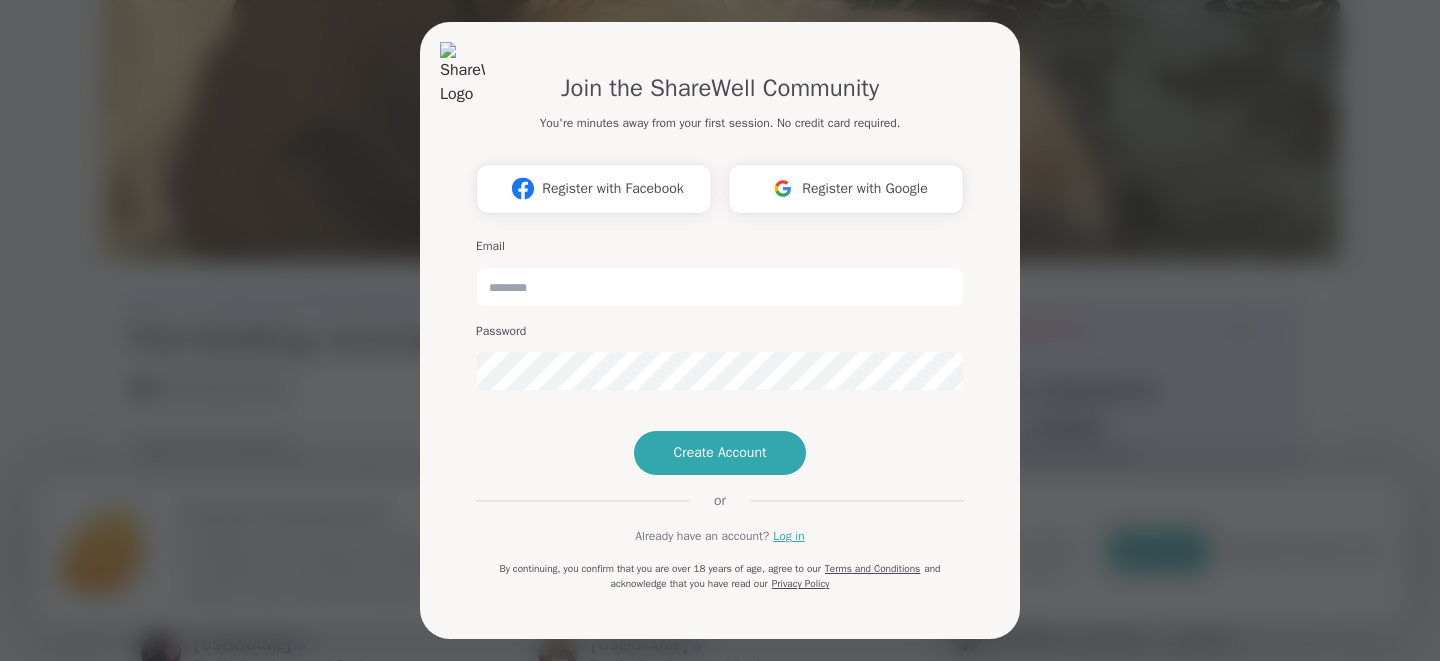 scroll, scrollTop: 80, scrollLeft: 0, axis: vertical 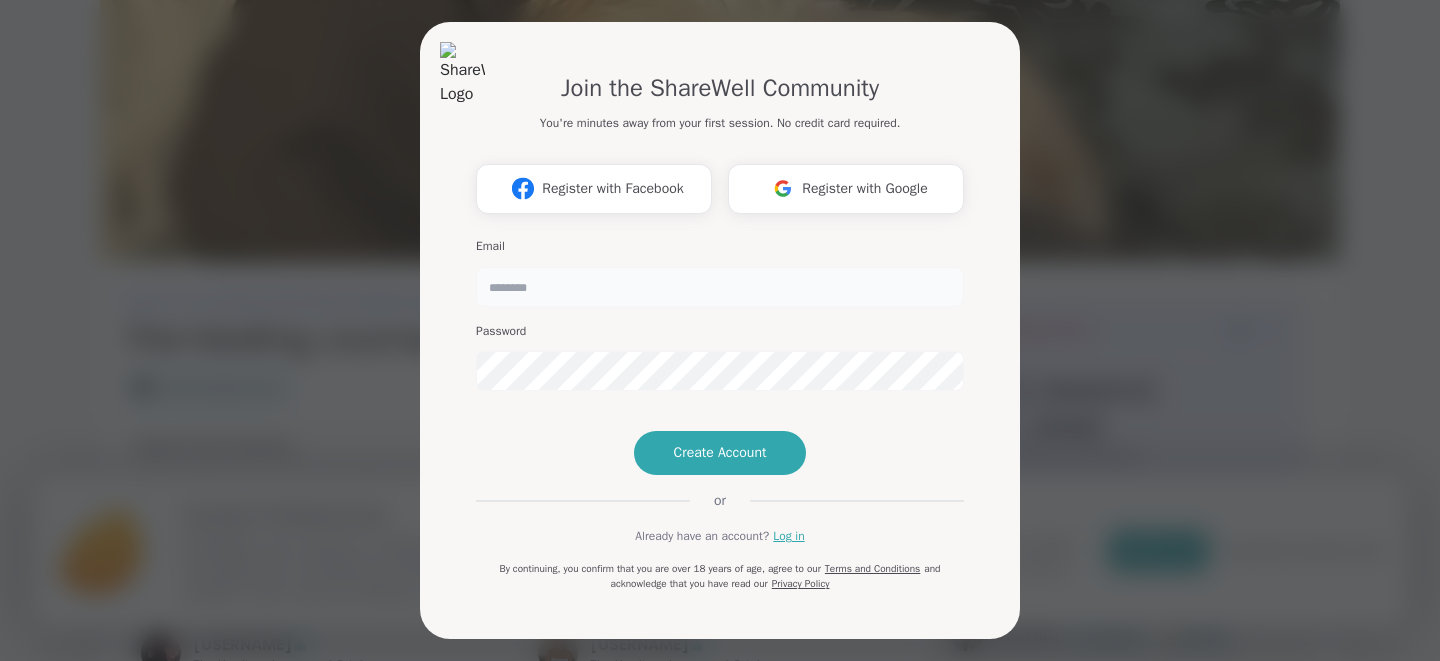 click at bounding box center [720, 287] 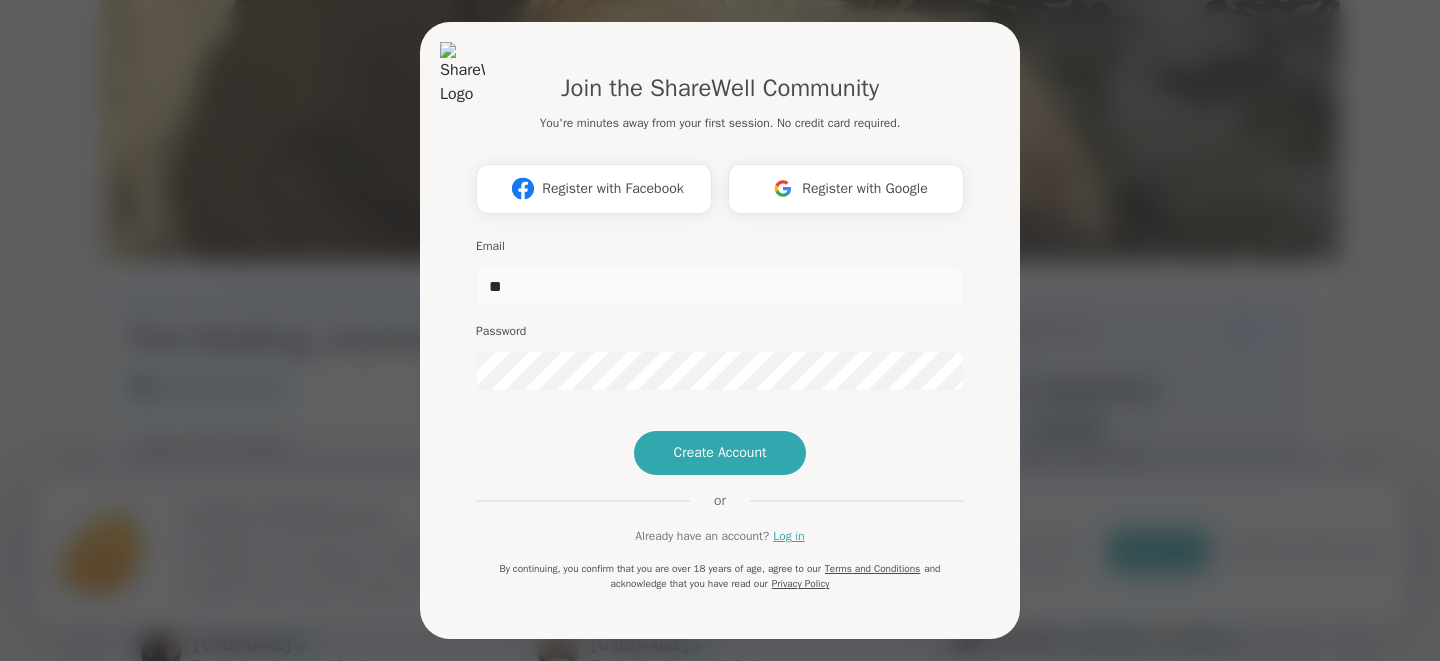 type on "*" 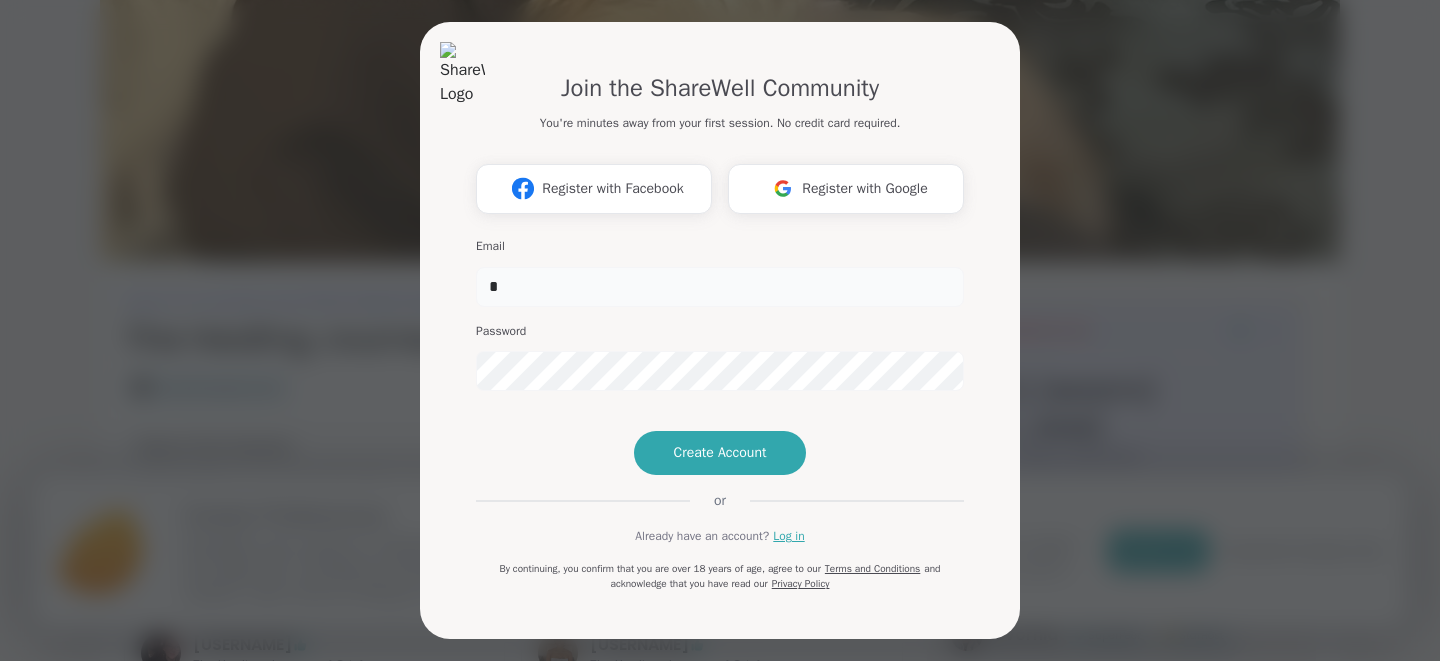 type 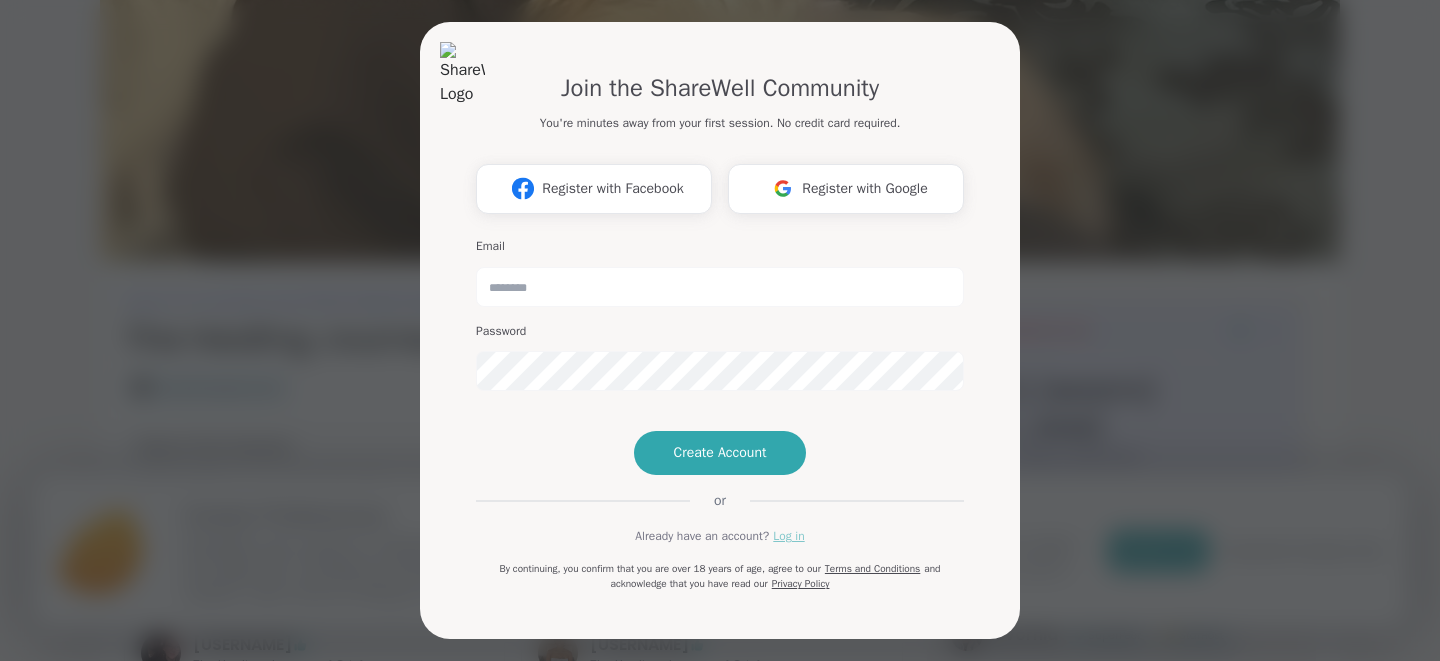 click on "Log in" at bounding box center (788, 536) 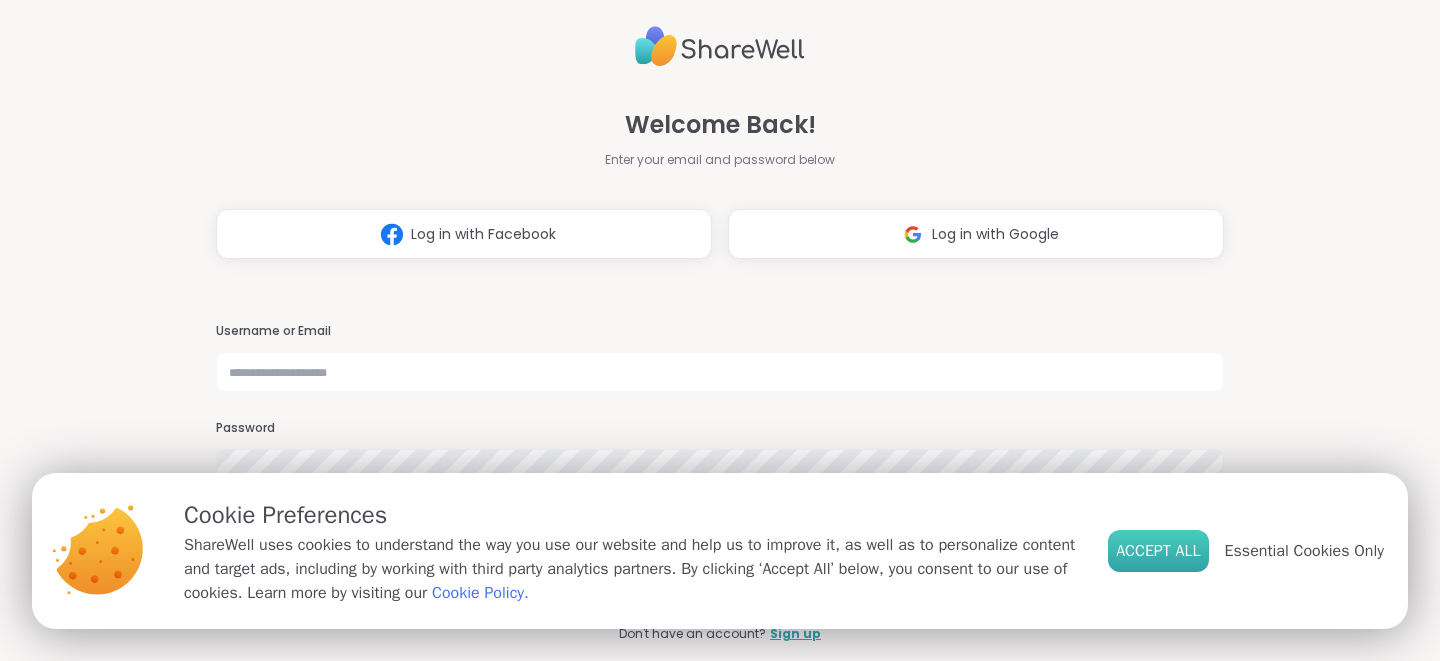 click on "Accept All" at bounding box center (1158, 551) 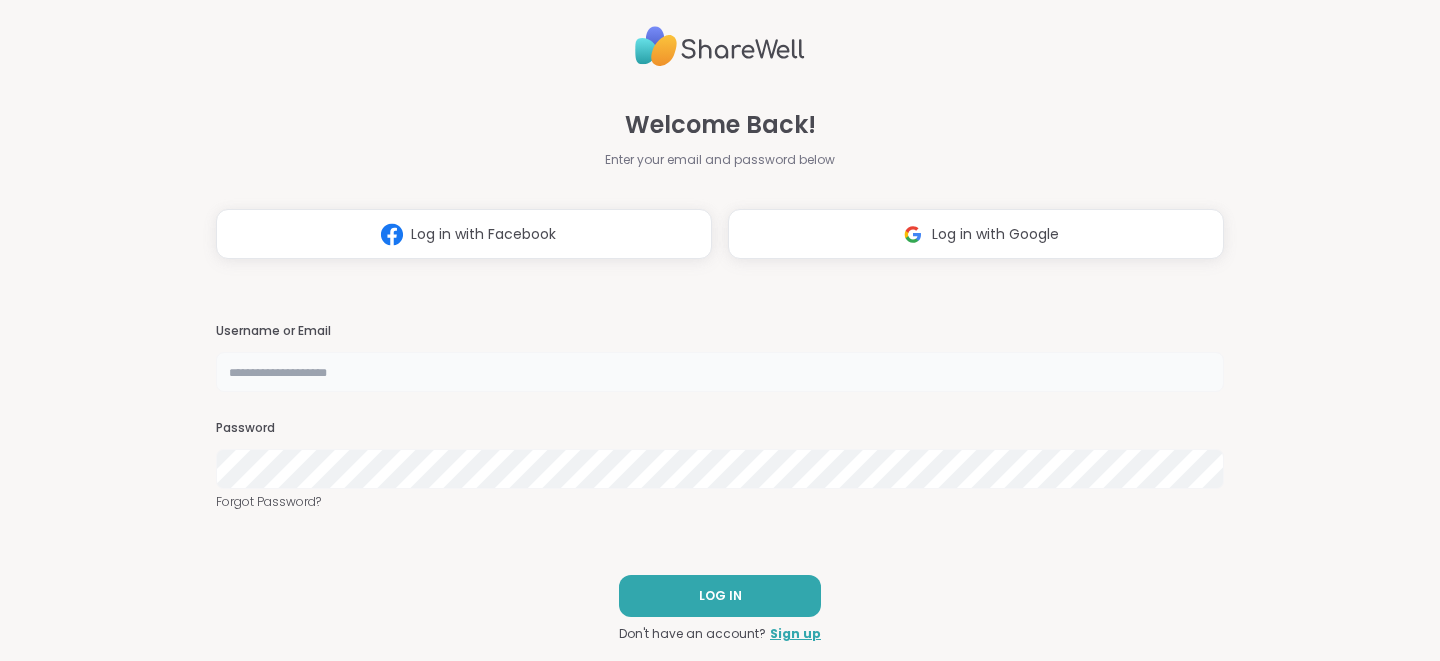 click at bounding box center [720, 372] 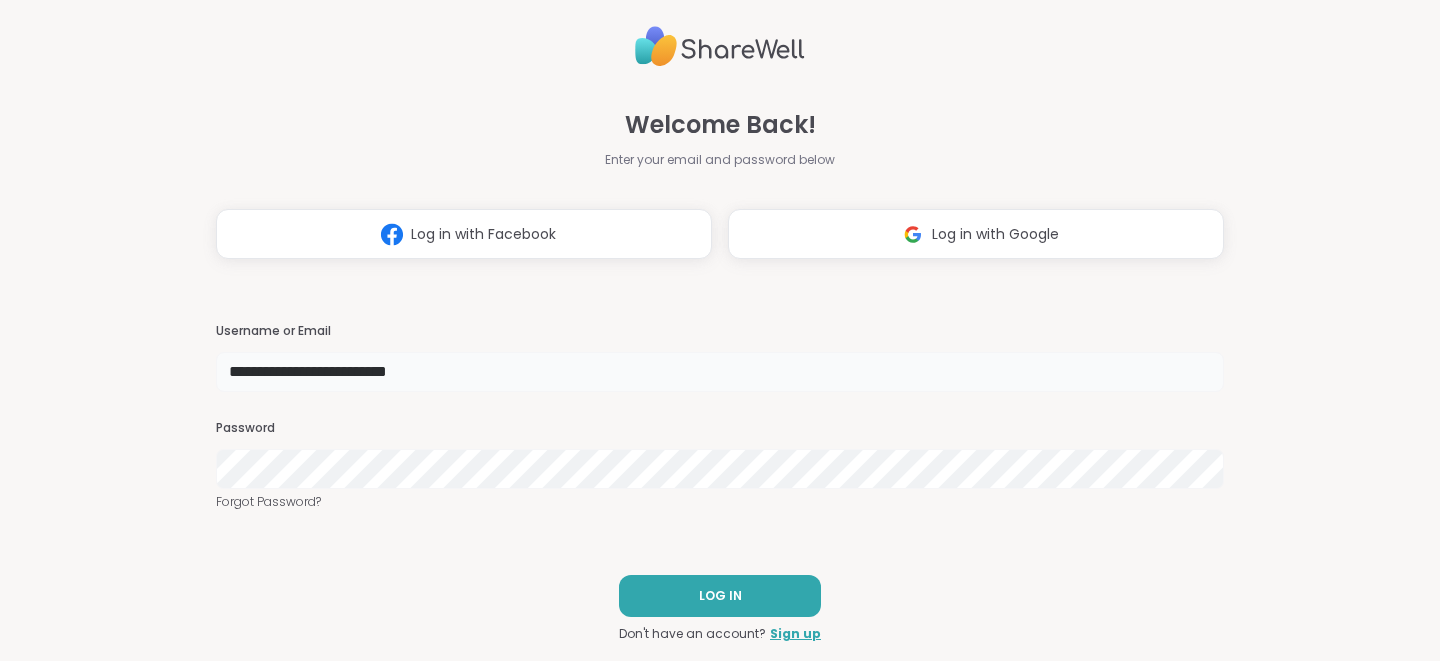 type on "**********" 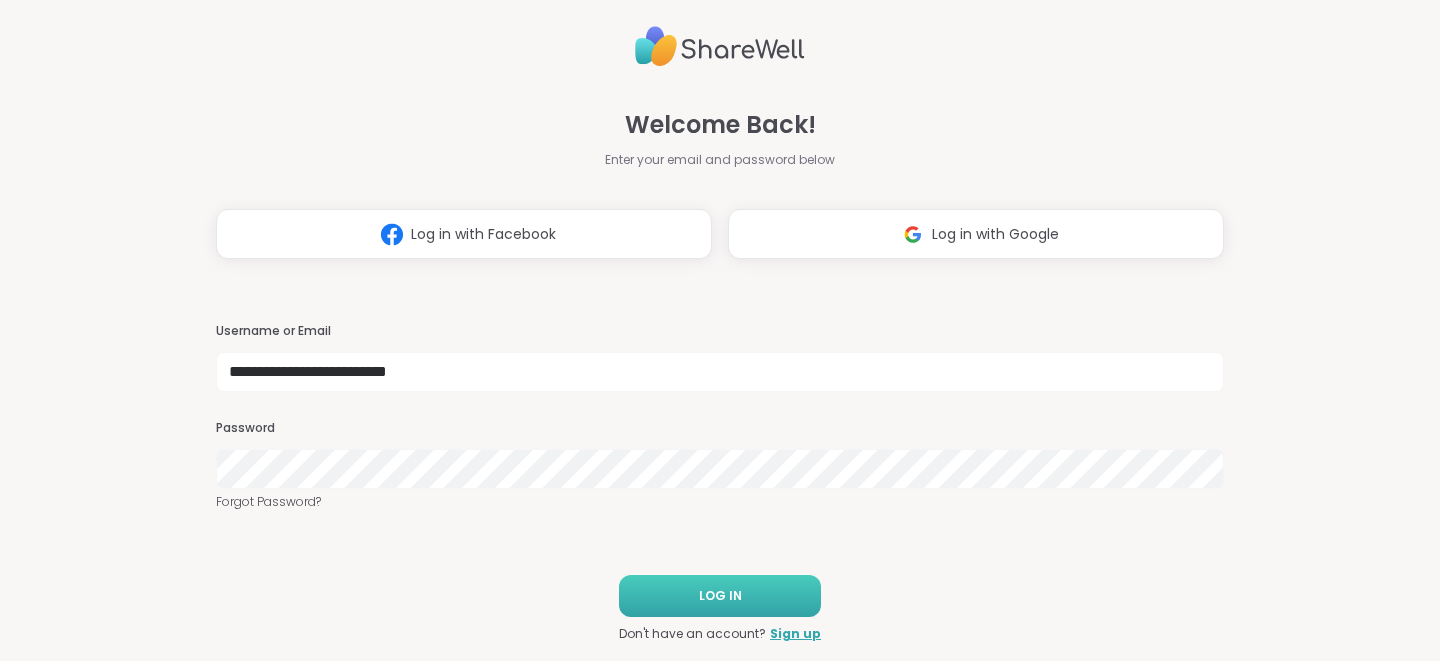 click on "LOG IN" at bounding box center [720, 596] 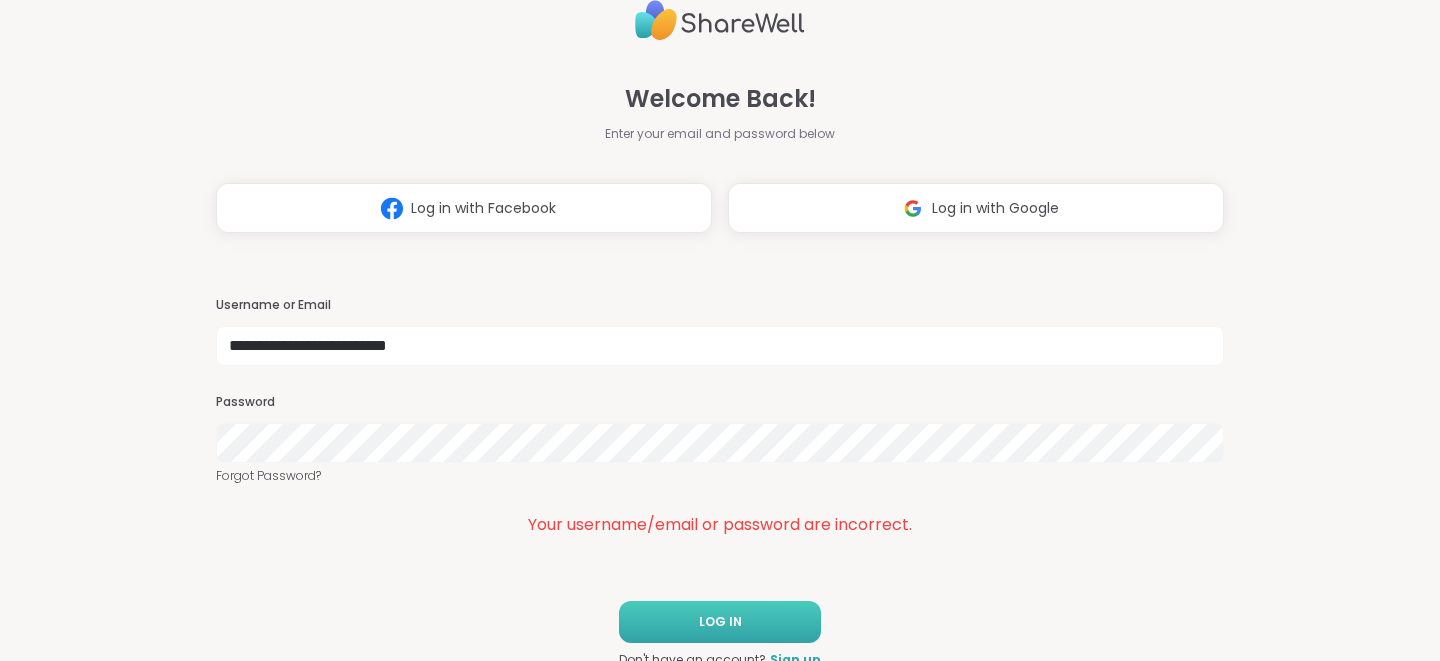 click on "LOG IN" at bounding box center [720, 622] 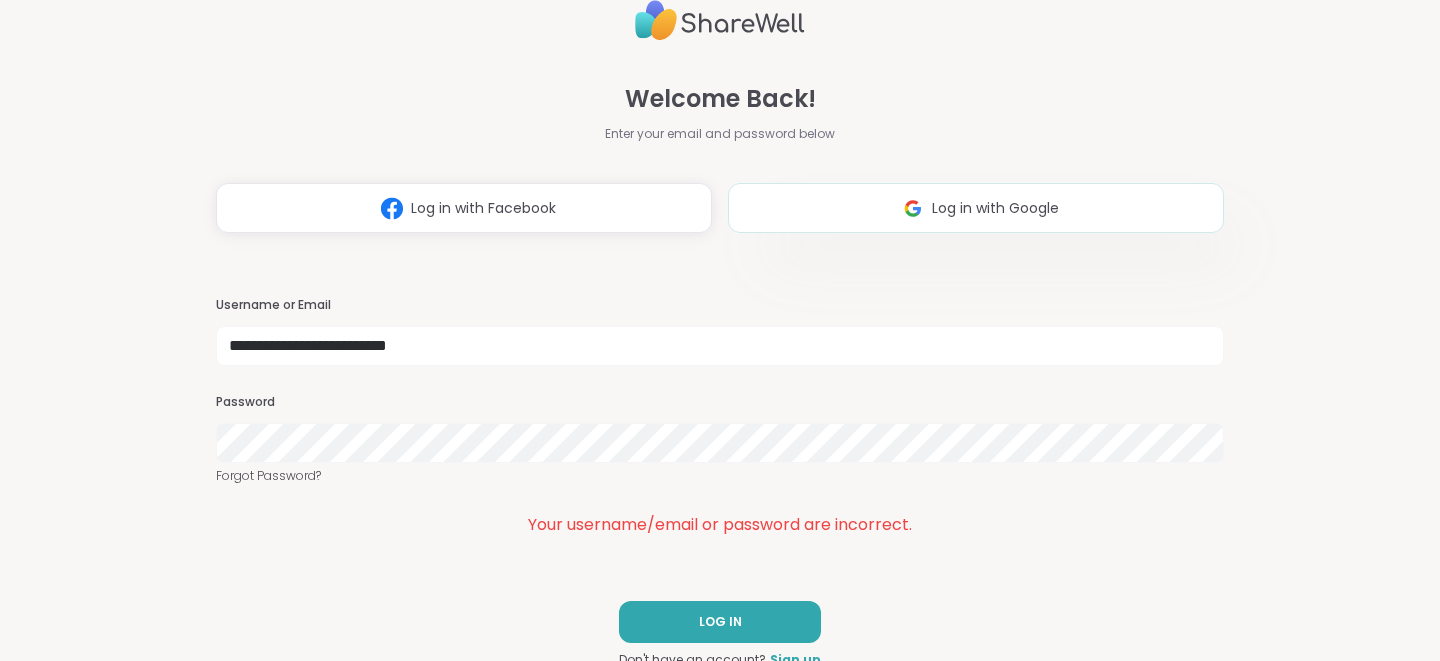 click on "Log in with Google" at bounding box center [995, 208] 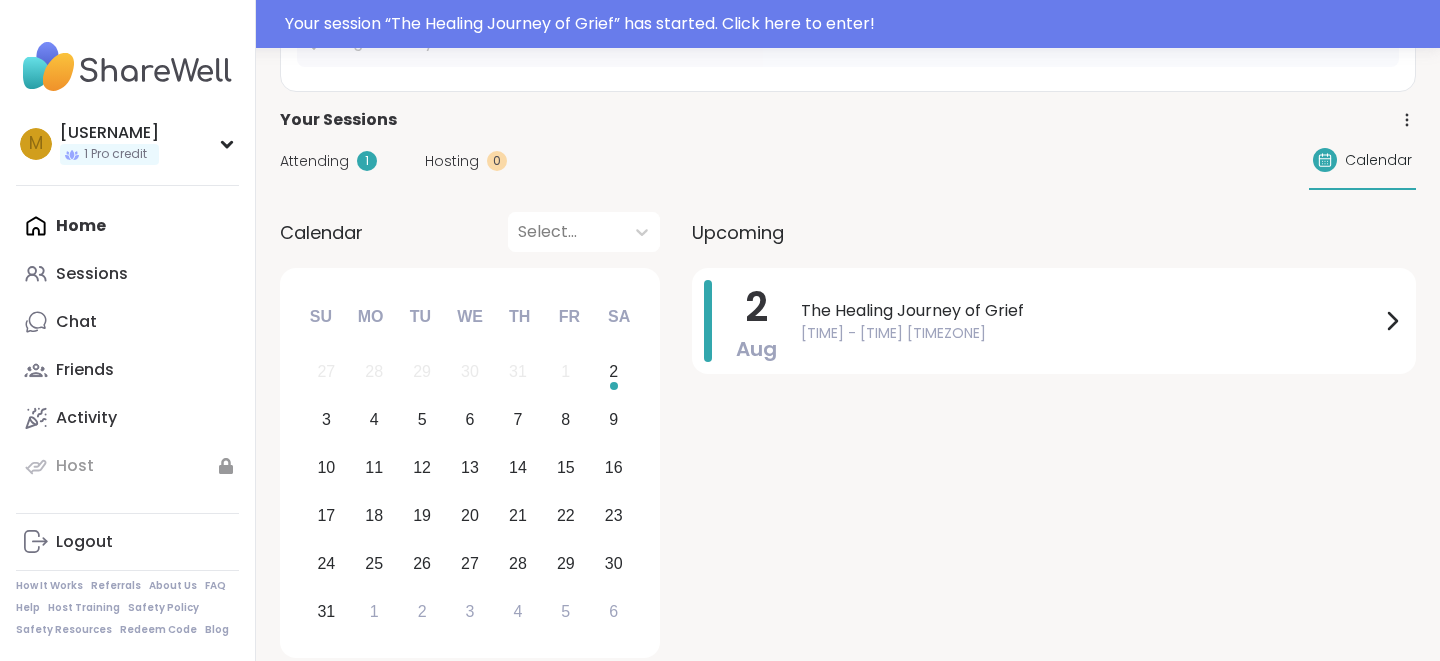 scroll, scrollTop: 360, scrollLeft: 0, axis: vertical 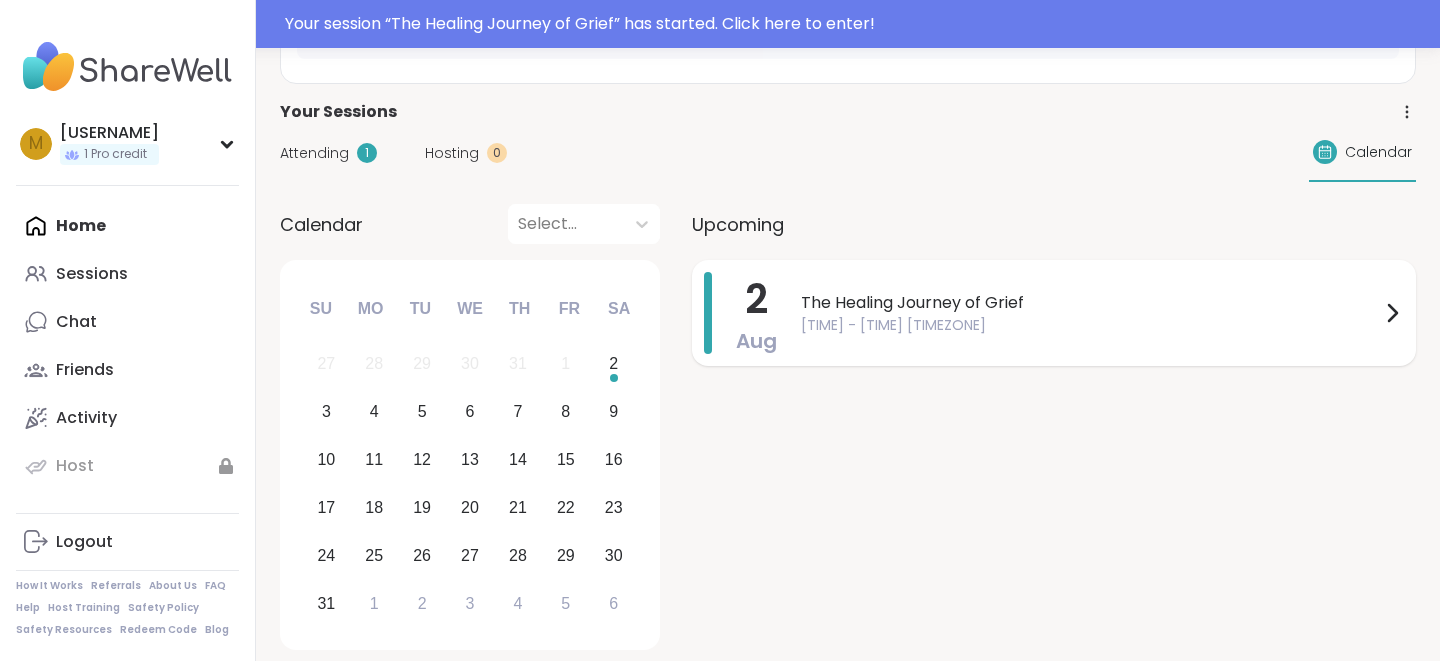 click on "The Healing Journey of Grief" at bounding box center (1090, 303) 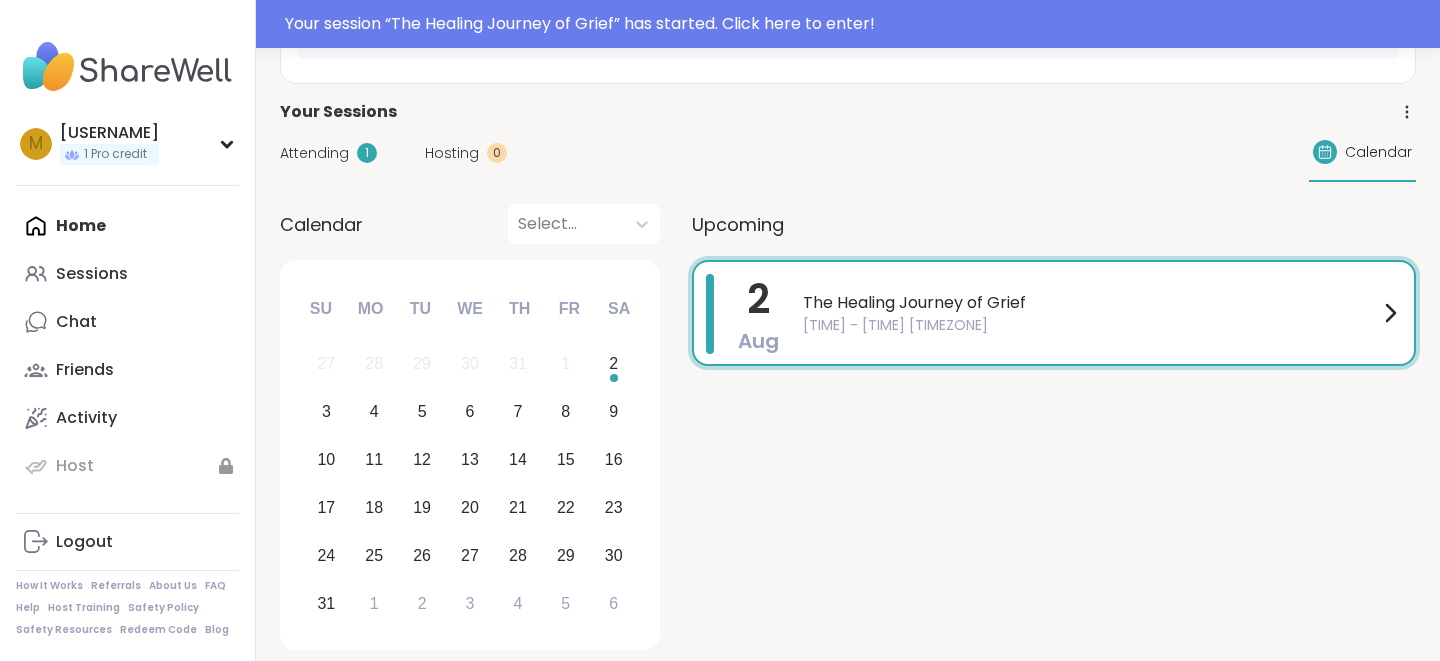 click on "[MONTH] [DAY_NUM] [DAY] [TIME] - [TIME] [TIMEZONE] Add to Calendar" at bounding box center [1170, 341] 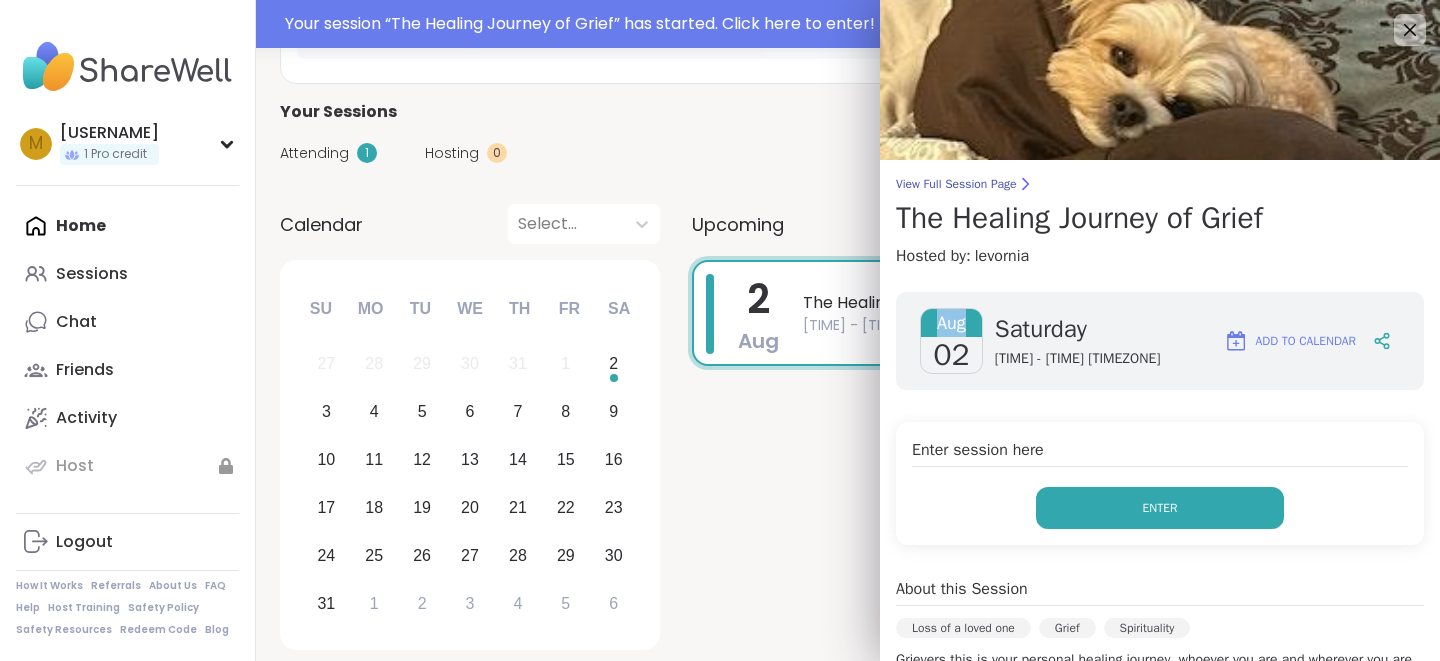 click on "Enter" at bounding box center (1160, 508) 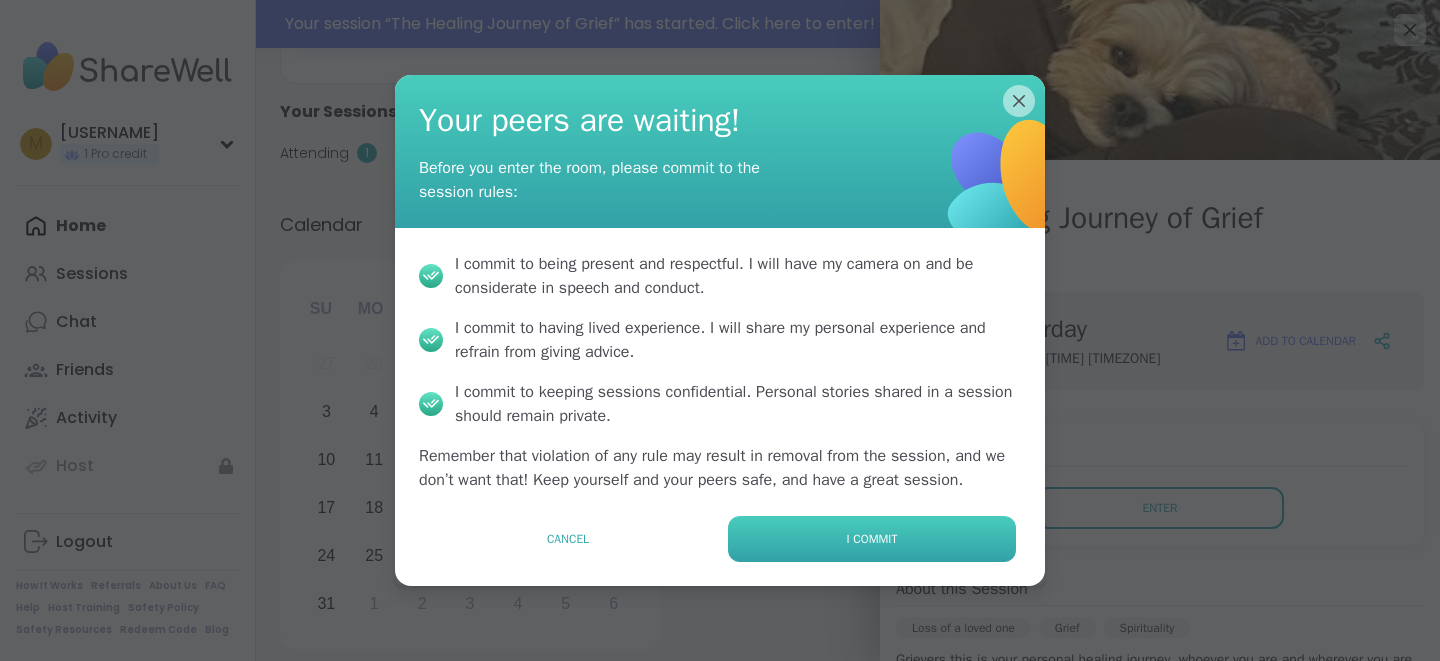 click on "I commit" at bounding box center [872, 539] 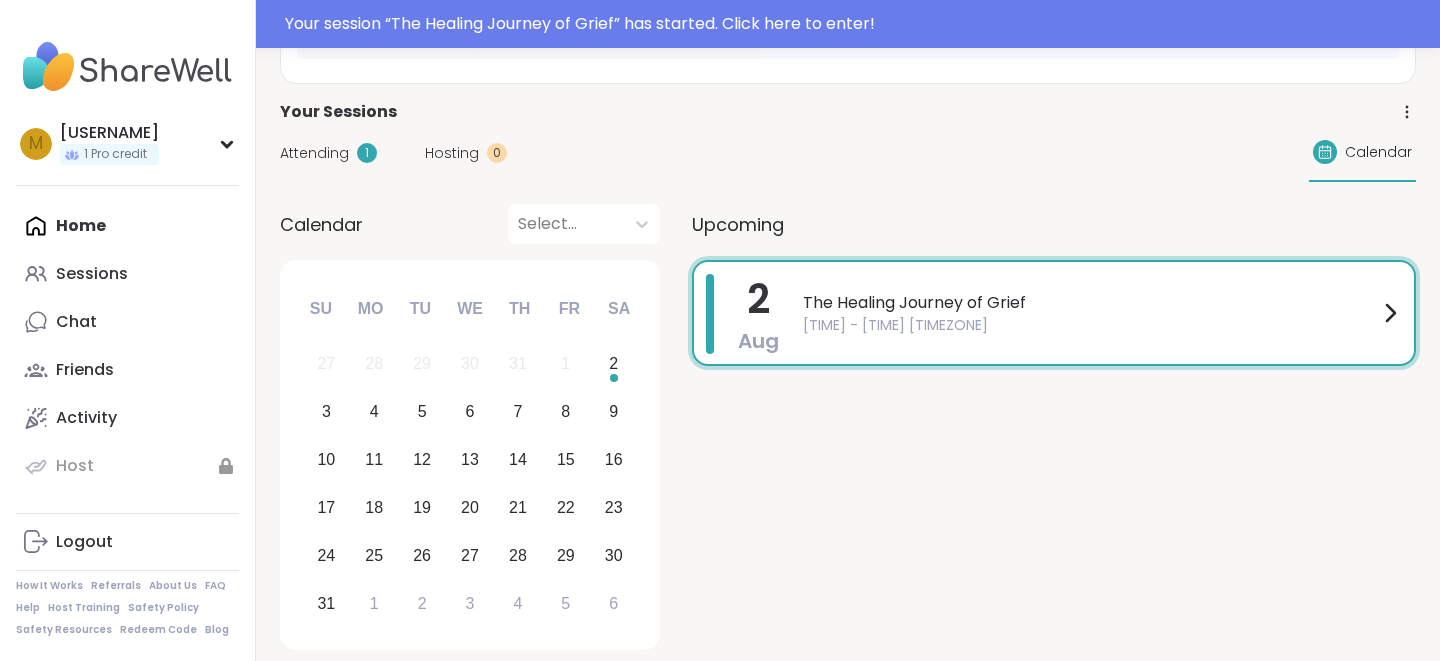 scroll, scrollTop: 0, scrollLeft: 0, axis: both 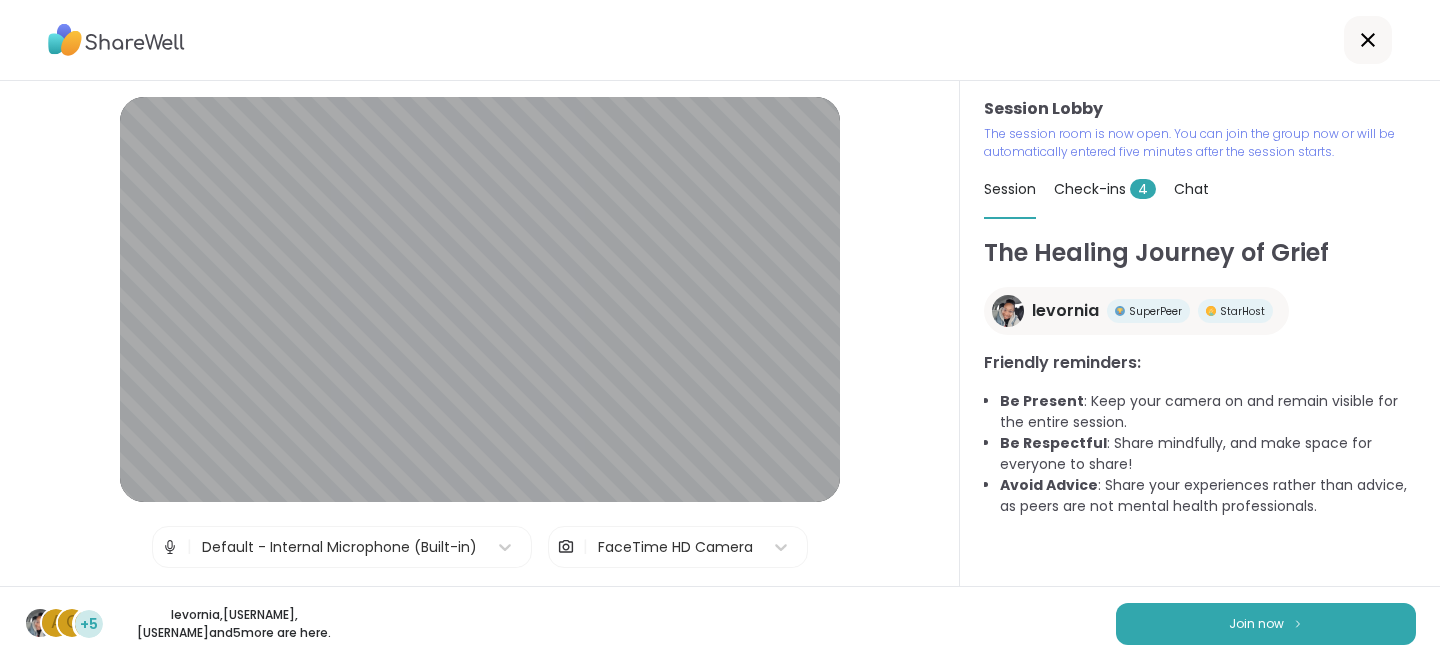 click on "Session Lobby | Default - Internal Microphone (Built-in) | FaceTime HD Camera Test speaker and microphone" at bounding box center (480, 333) 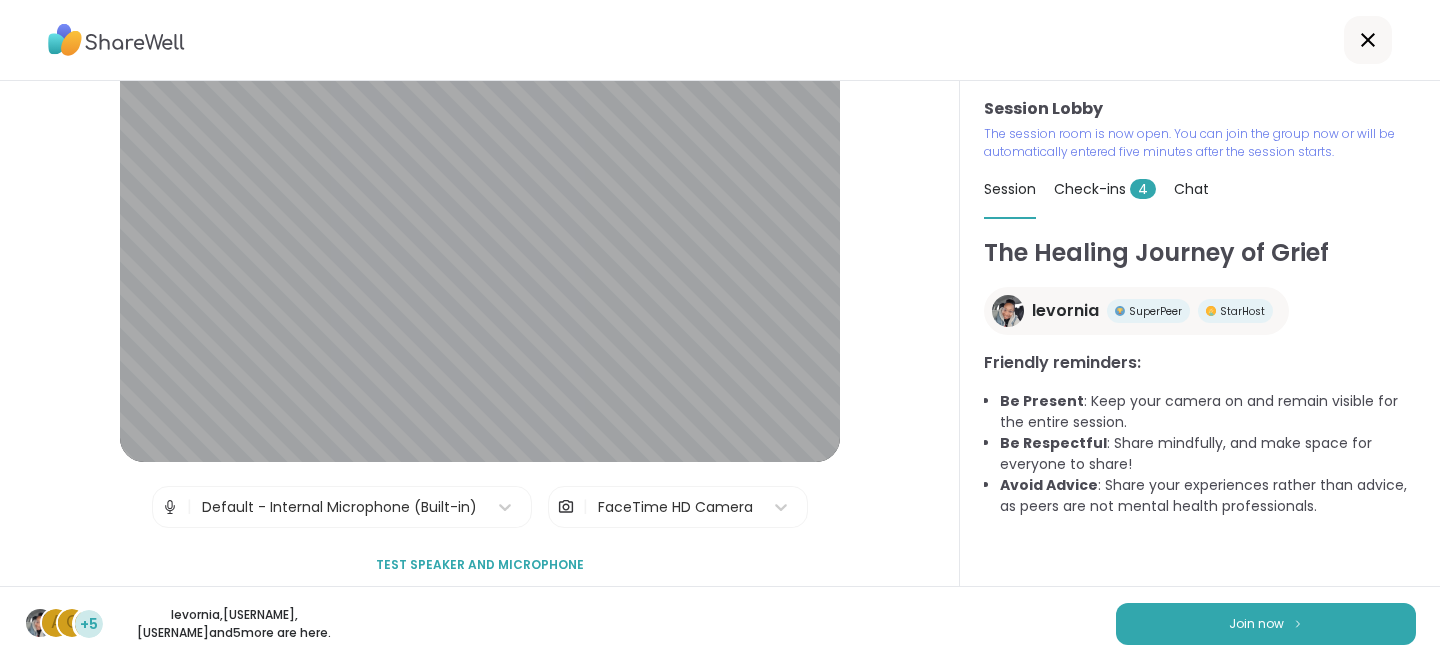 scroll, scrollTop: 56, scrollLeft: 0, axis: vertical 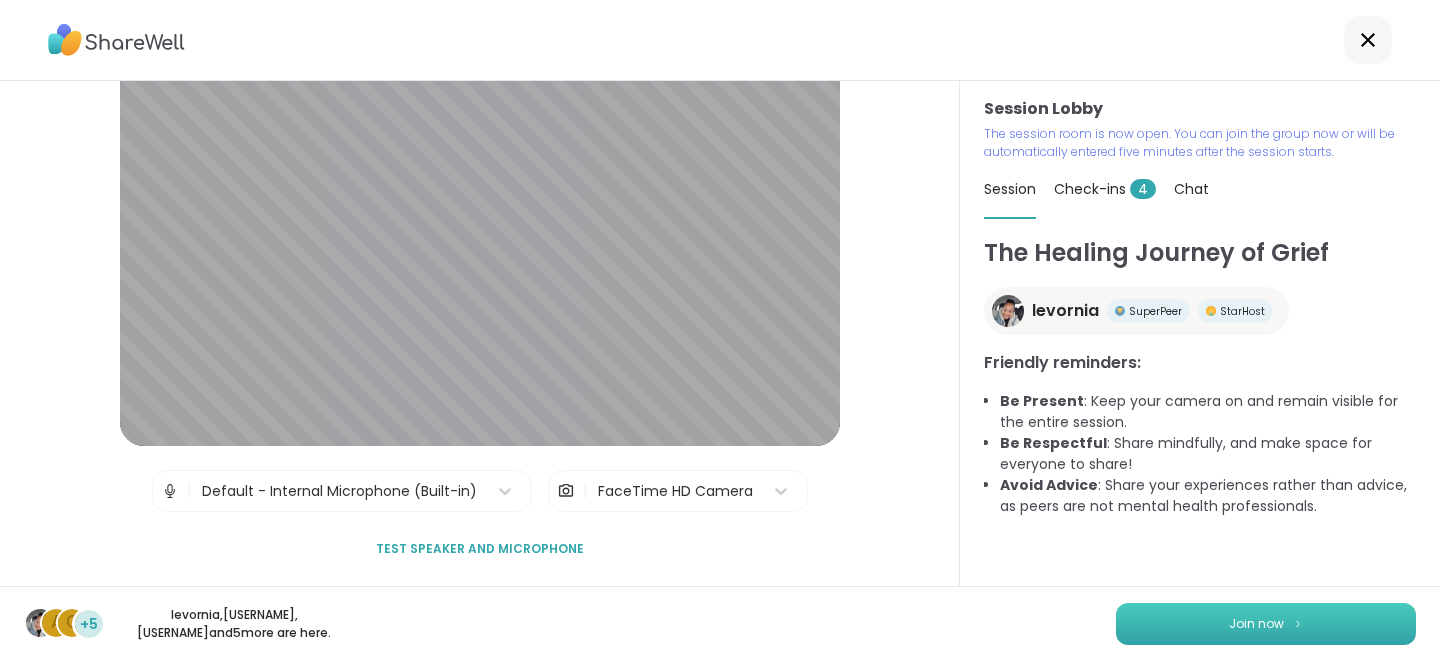 click on "Join now" at bounding box center [1266, 624] 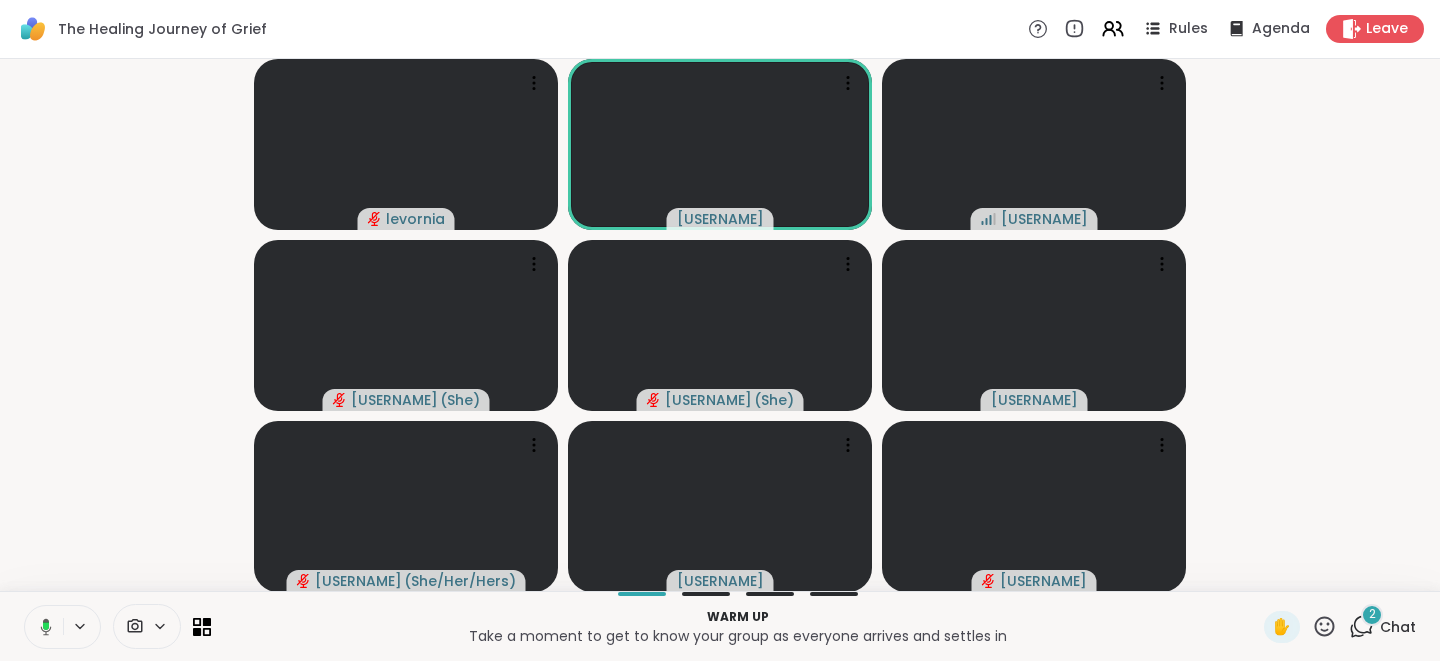 click on "@[USERNAME] - @[USERNAME] @[USERNAME] ( She ) @[USERNAME] ( She ) @[USERNAME] ( She/Her/Hers ) @[USERNAME]" at bounding box center (720, 325) 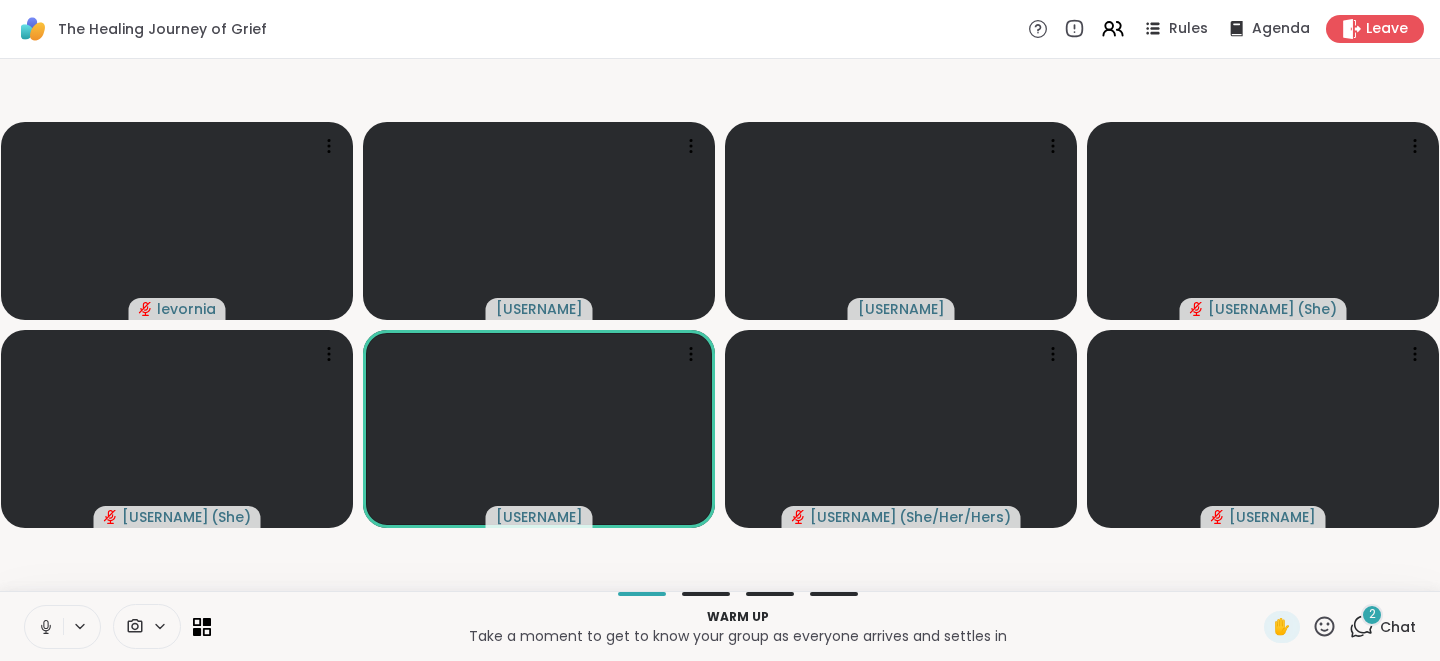 click on "@[USERNAME] - @[USERNAME] @[USERNAME] ( She ) @[USERNAME] ( She ) @[USERNAME] ( She/Her/Hers ) @[USERNAME]" at bounding box center [720, 325] 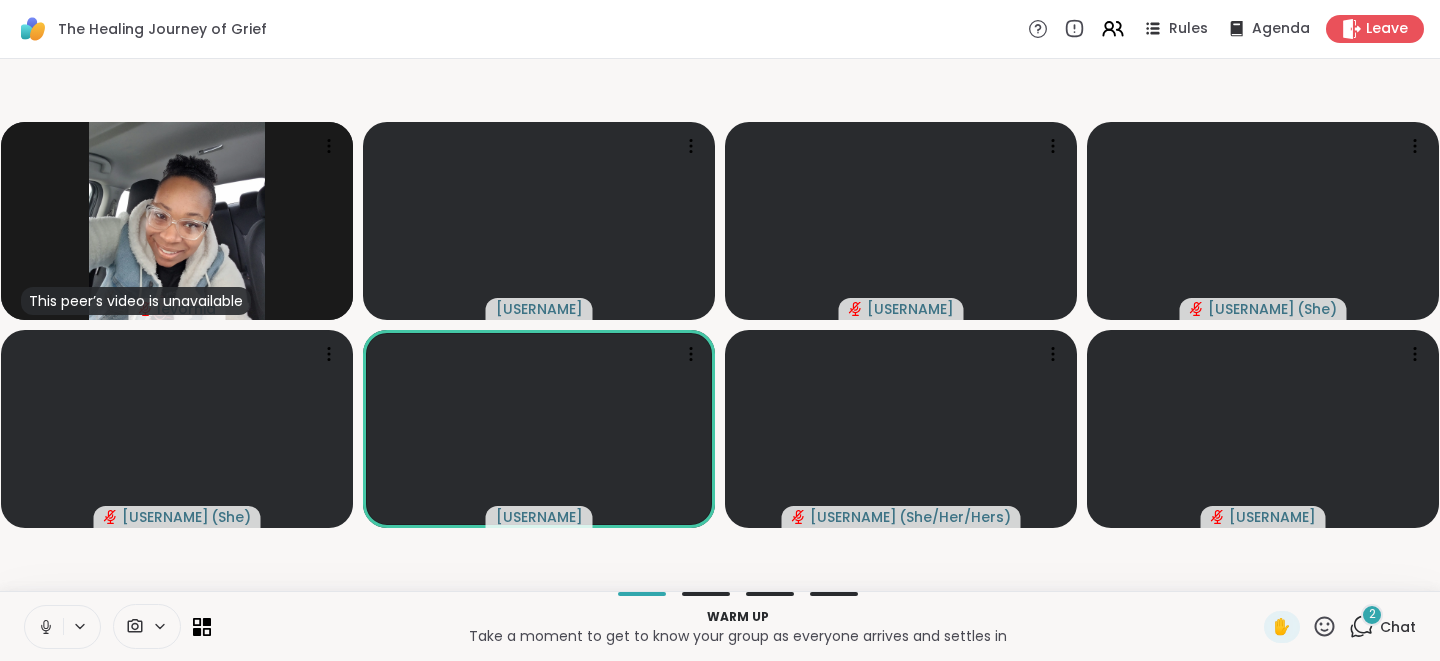 click on "Warm up Take a moment to get to know your group as everyone arrives and settles in" at bounding box center [737, 626] 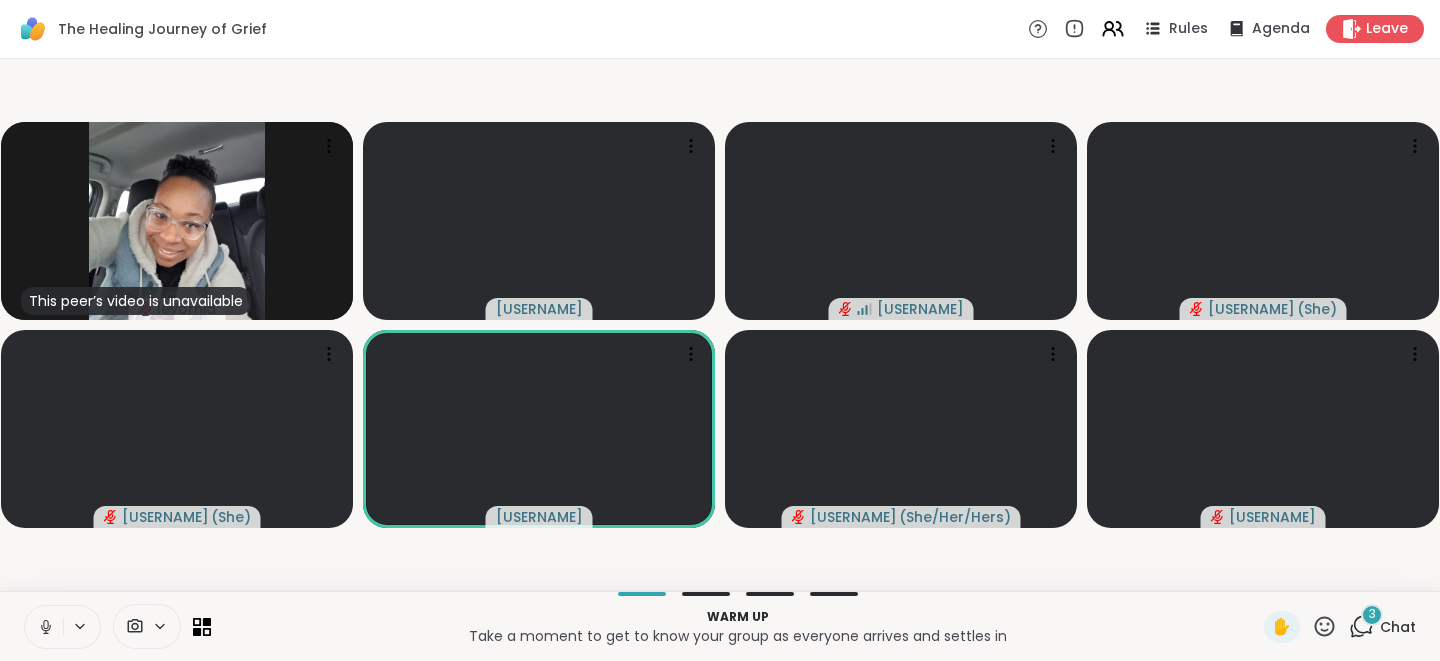 click on "This peer’s video is unavailable @[USERNAME] @[USERNAME] @[USERNAME] ( She ) @[USERNAME] ( She ) @[USERNAME] ( She/Her/Hers ) @[USERNAME] @[USERNAME]" at bounding box center [720, 325] 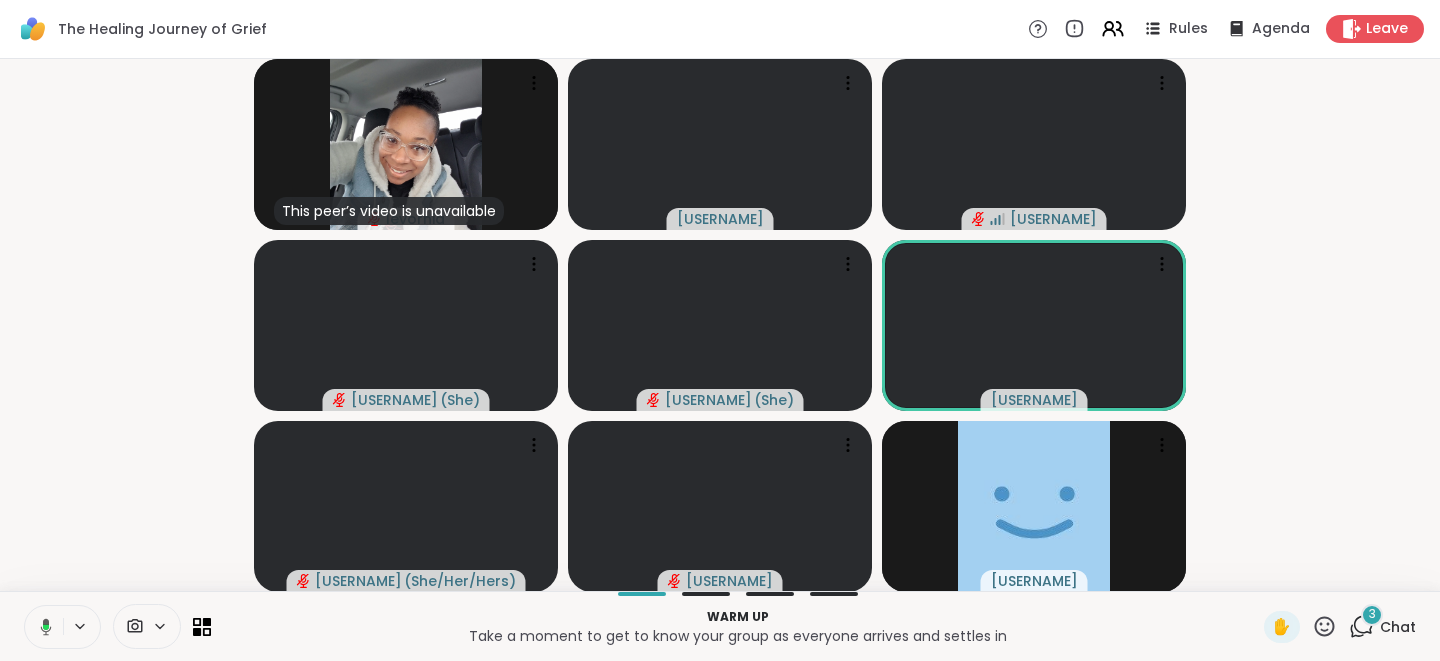 click on "This peer’s video is unavailable @[USERNAME] @[USERNAME] @[USERNAME] ( She ) @[USERNAME] ( She ) @[USERNAME] ( She/Her/Hers ) @[USERNAME] @[USERNAME] @[USERNAME]" at bounding box center (720, 325) 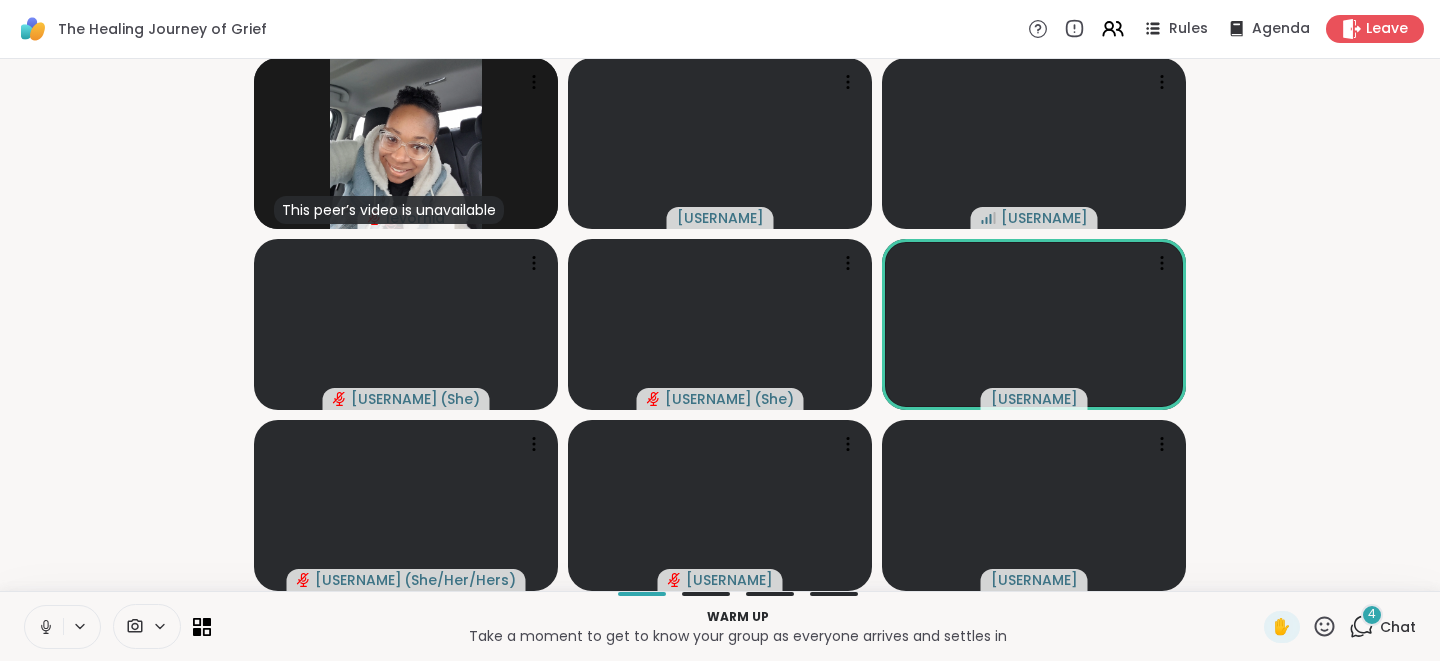 scroll, scrollTop: 0, scrollLeft: 0, axis: both 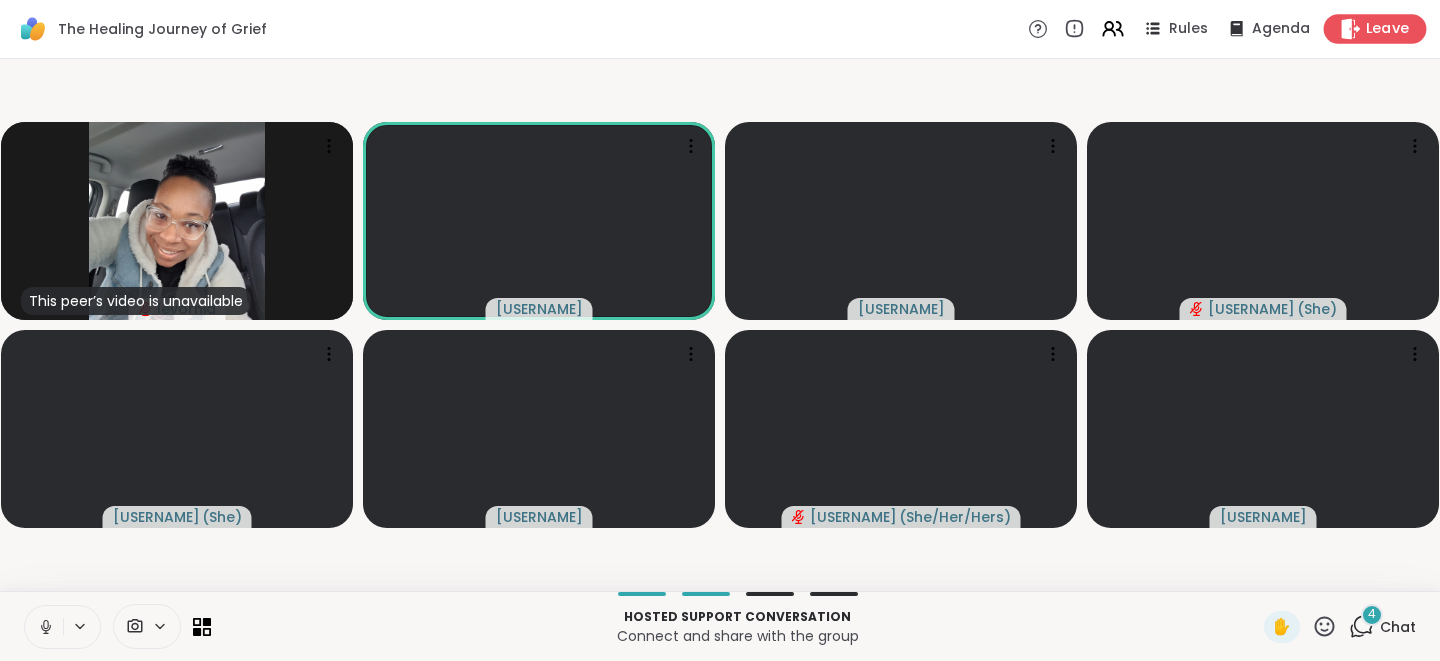 click on "Leave" at bounding box center (1388, 29) 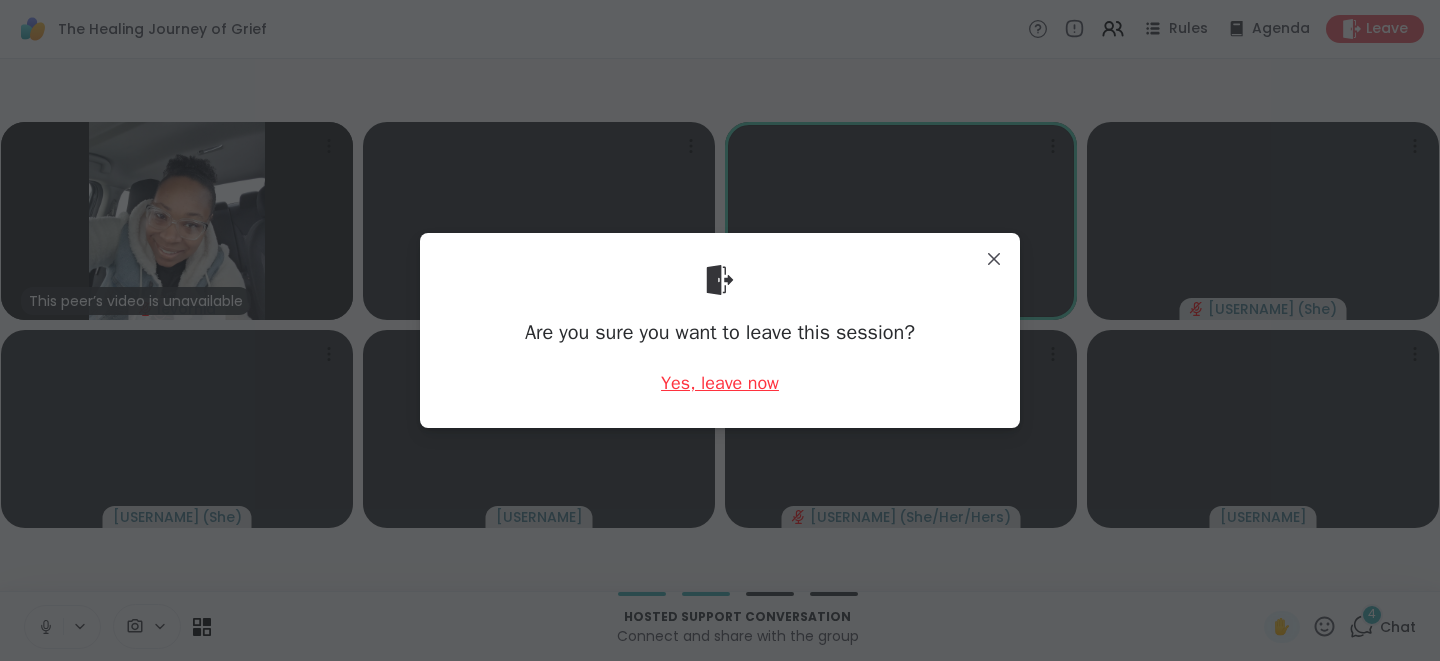 click on "Yes, leave now" at bounding box center (720, 383) 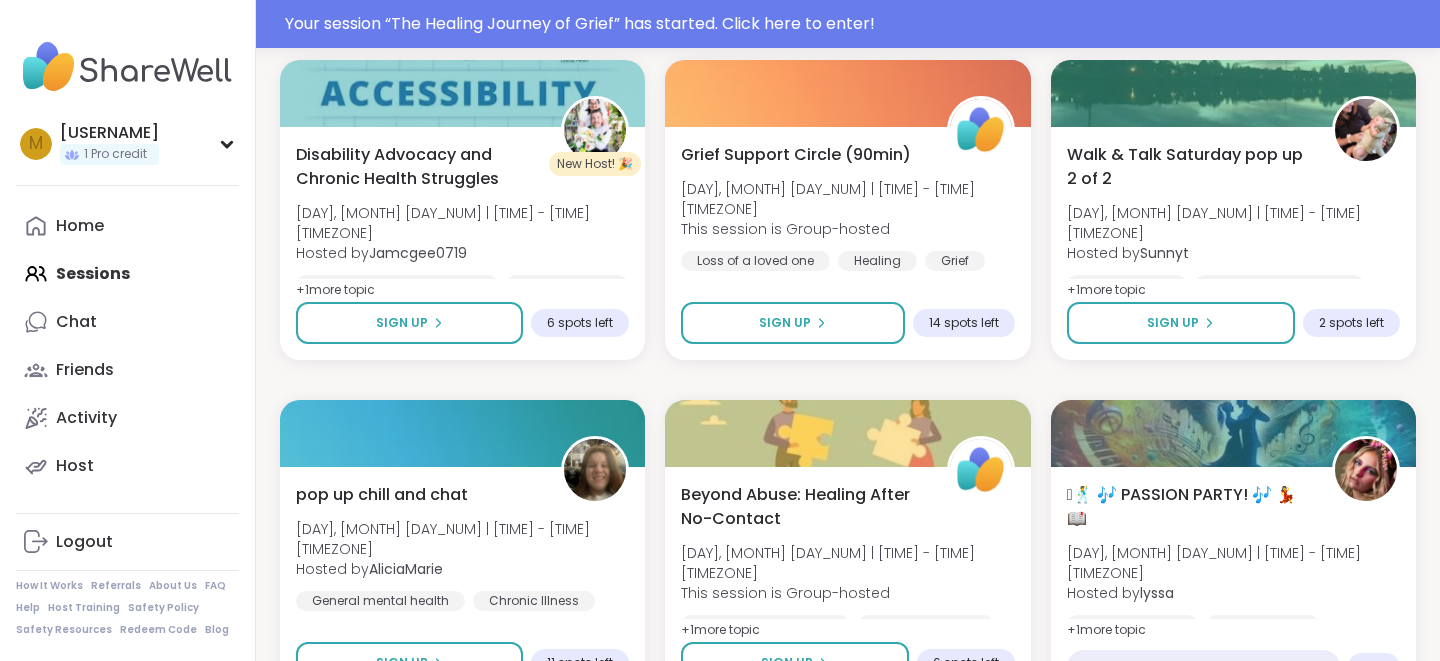 scroll, scrollTop: 1080, scrollLeft: 0, axis: vertical 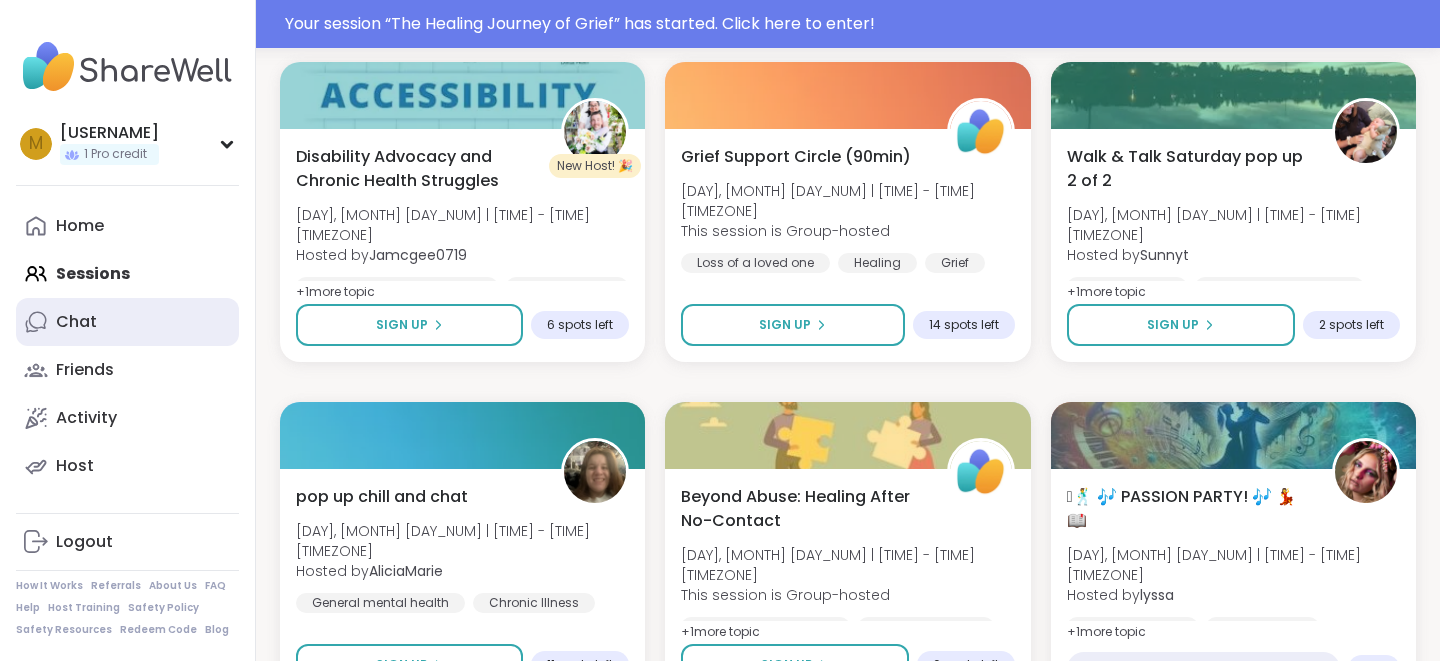 click on "Chat" at bounding box center (76, 322) 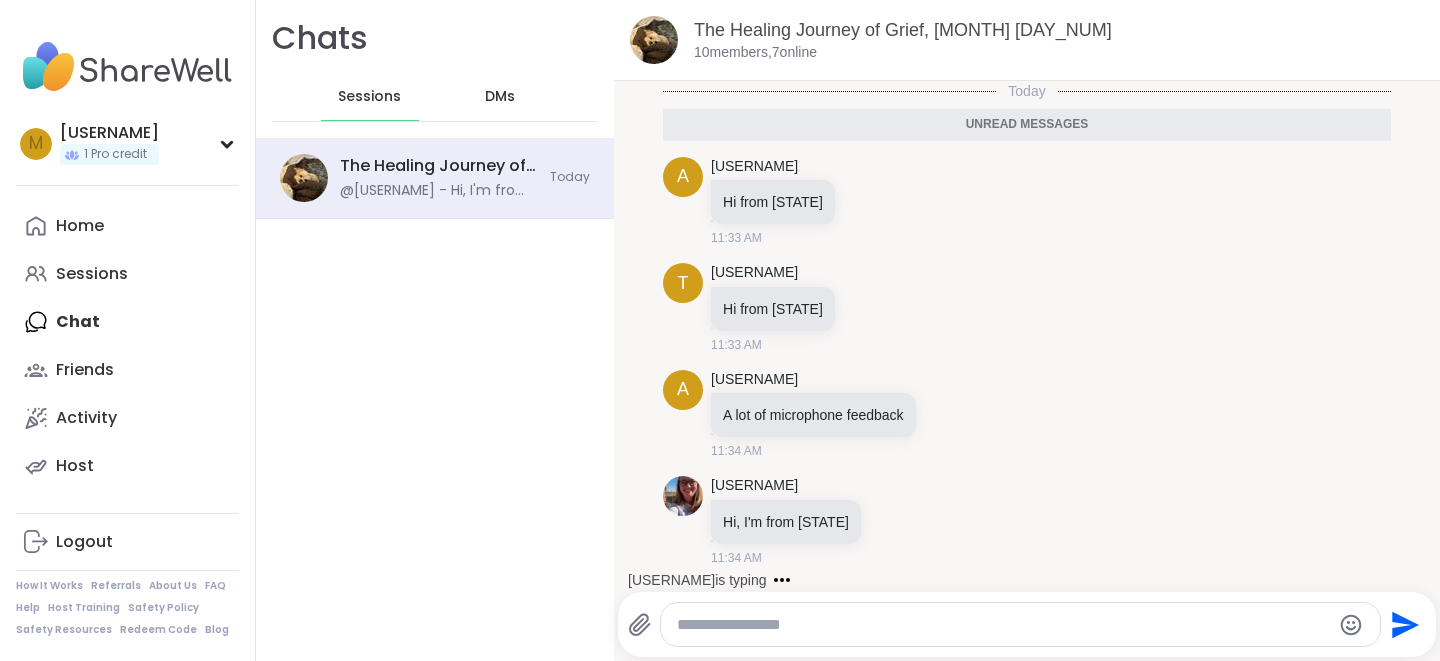 scroll, scrollTop: 0, scrollLeft: 0, axis: both 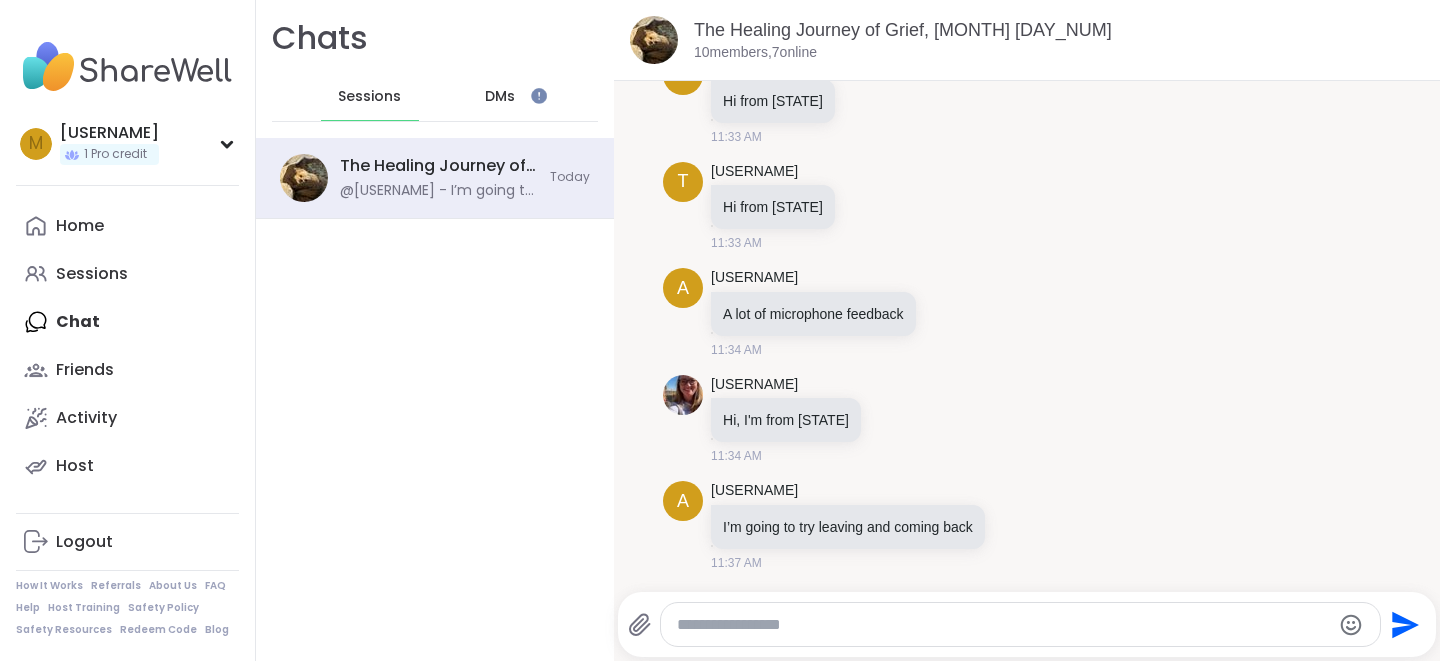 click on "DMs" at bounding box center [500, 97] 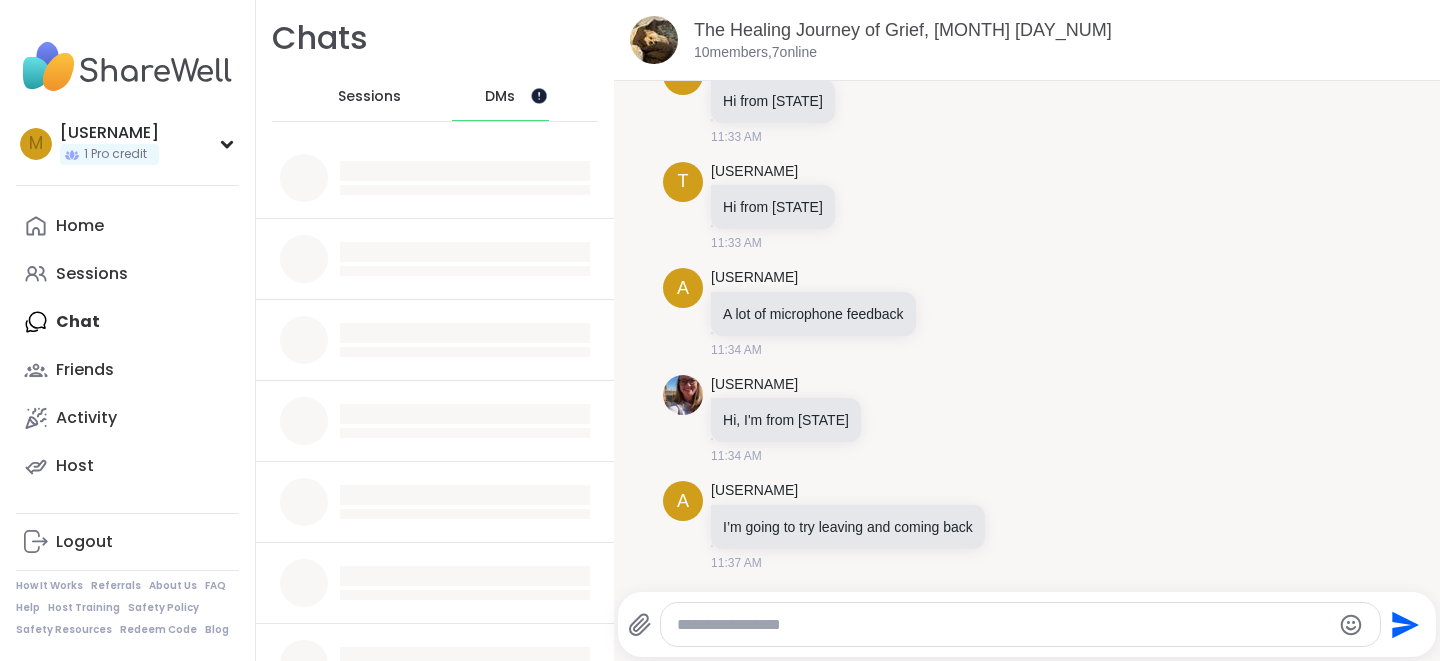 click at bounding box center [538, 95] 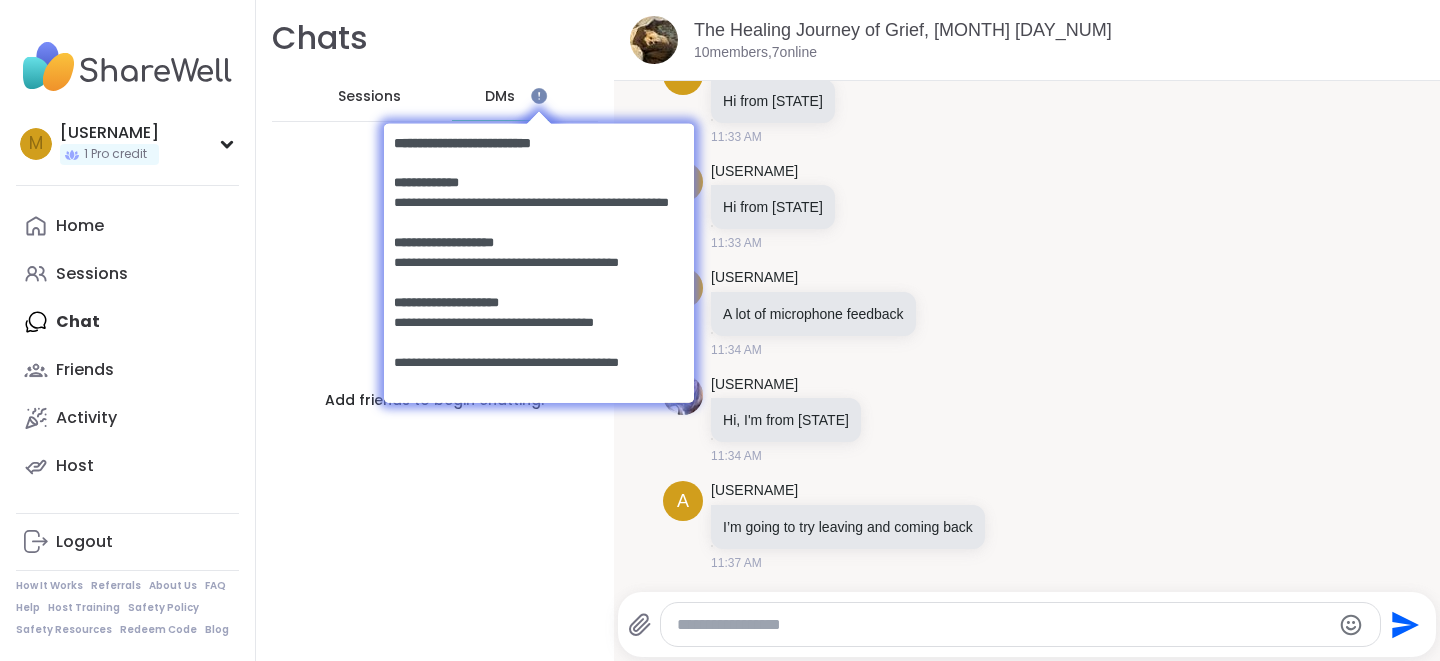 click on "DMs" at bounding box center [501, 97] 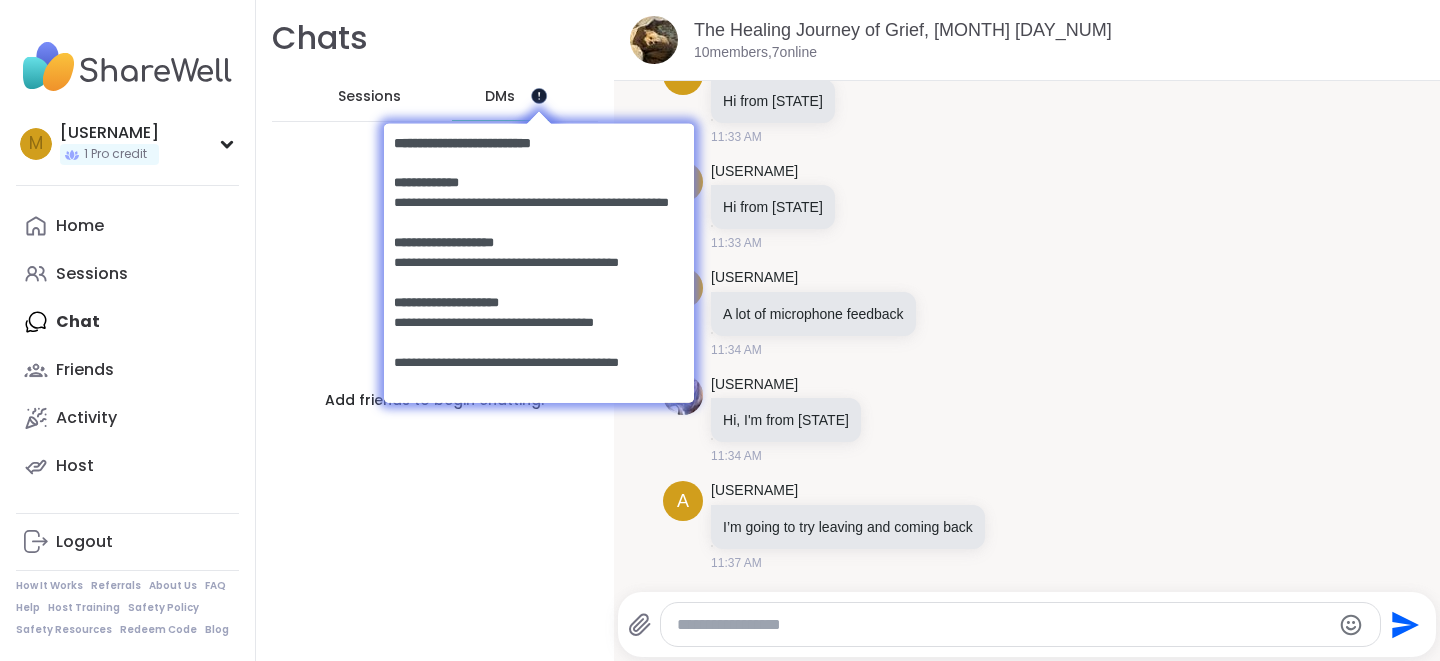 click at bounding box center [538, 95] 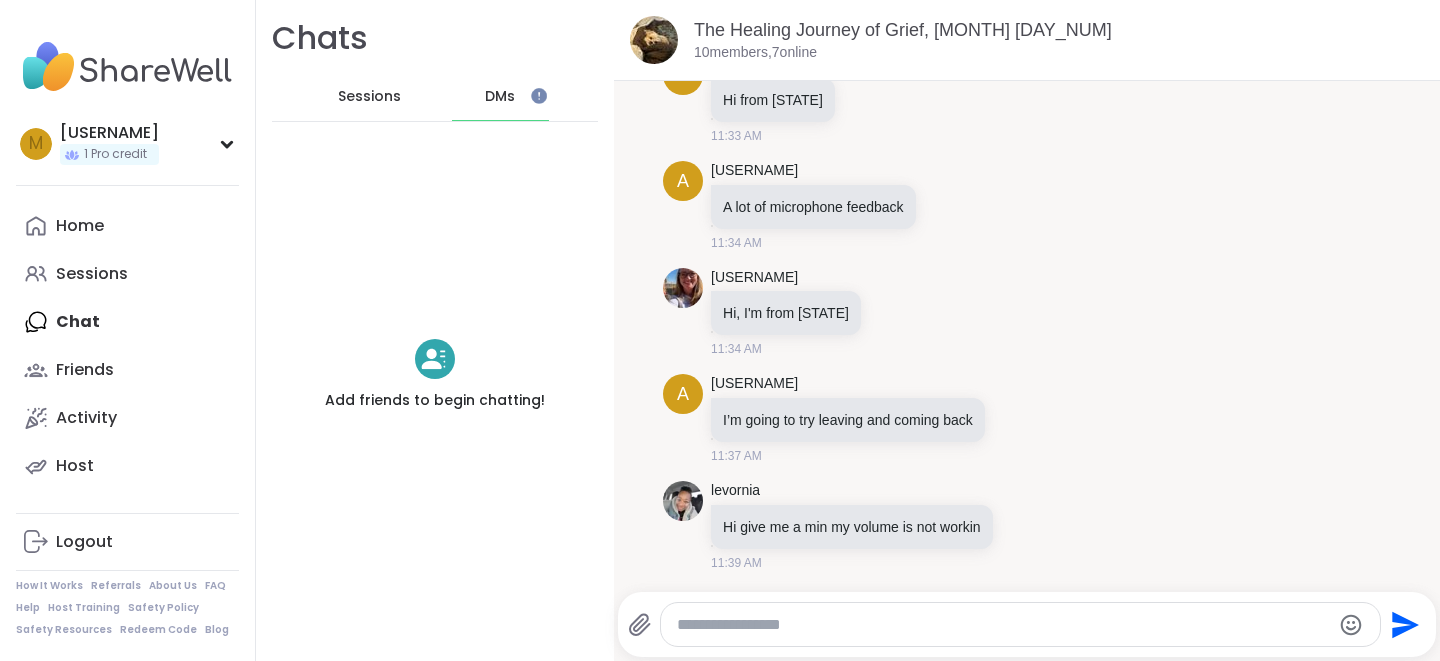 scroll, scrollTop: 287, scrollLeft: 0, axis: vertical 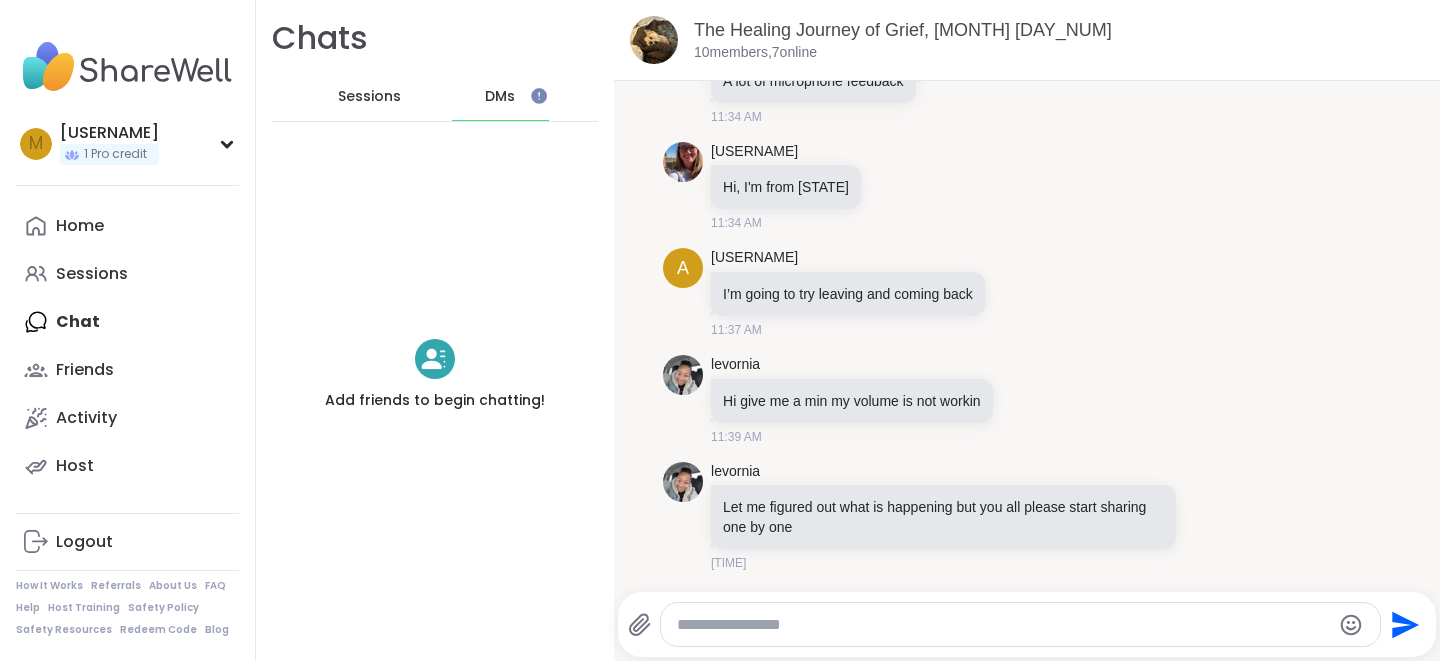 click on "Sessions" at bounding box center (369, 97) 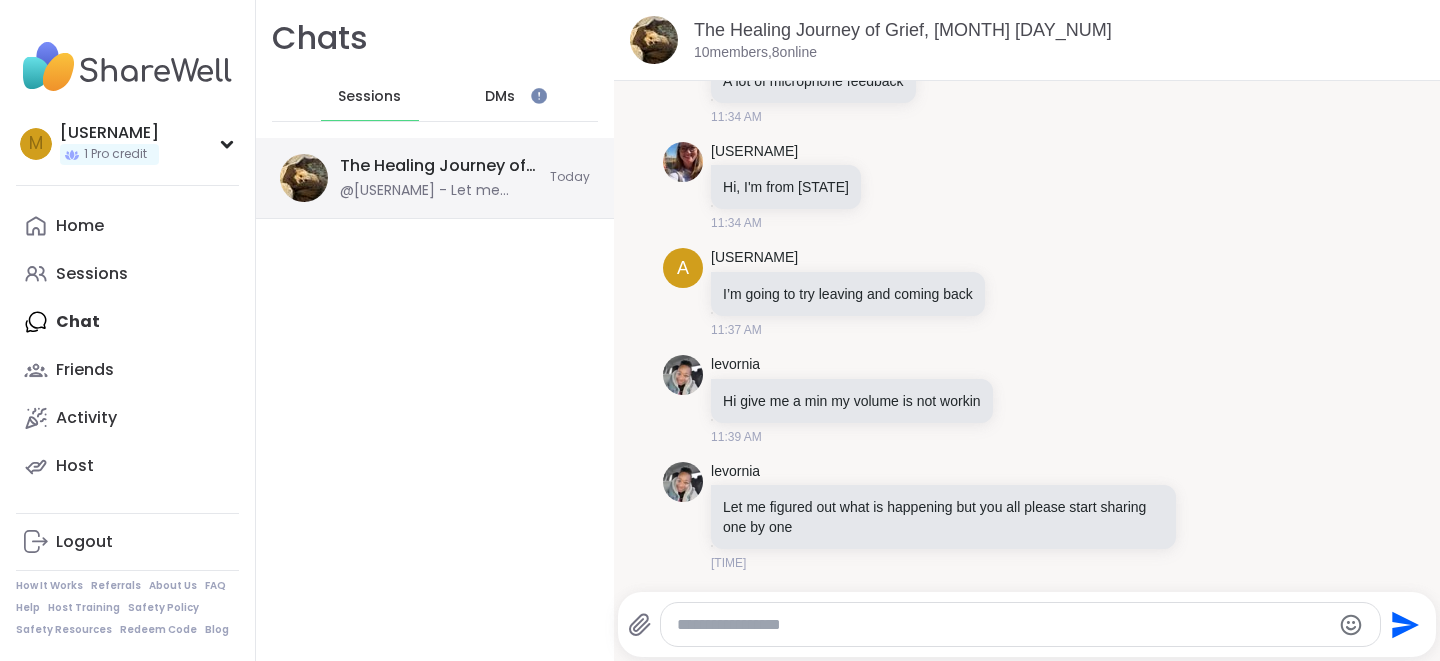 click on "The Healing Journey of Grief, [MONTH] [DAY_NUM]" at bounding box center (439, 166) 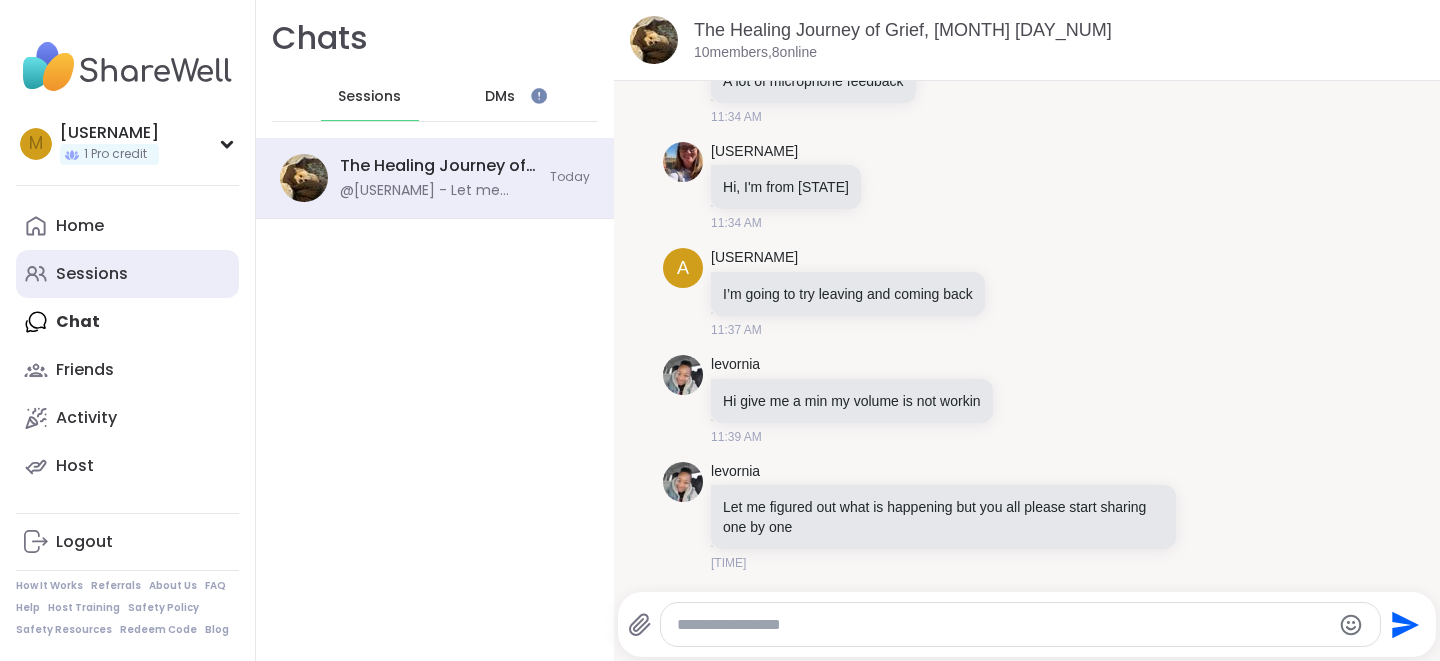 drag, startPoint x: 97, startPoint y: 278, endPoint x: 97, endPoint y: 259, distance: 19 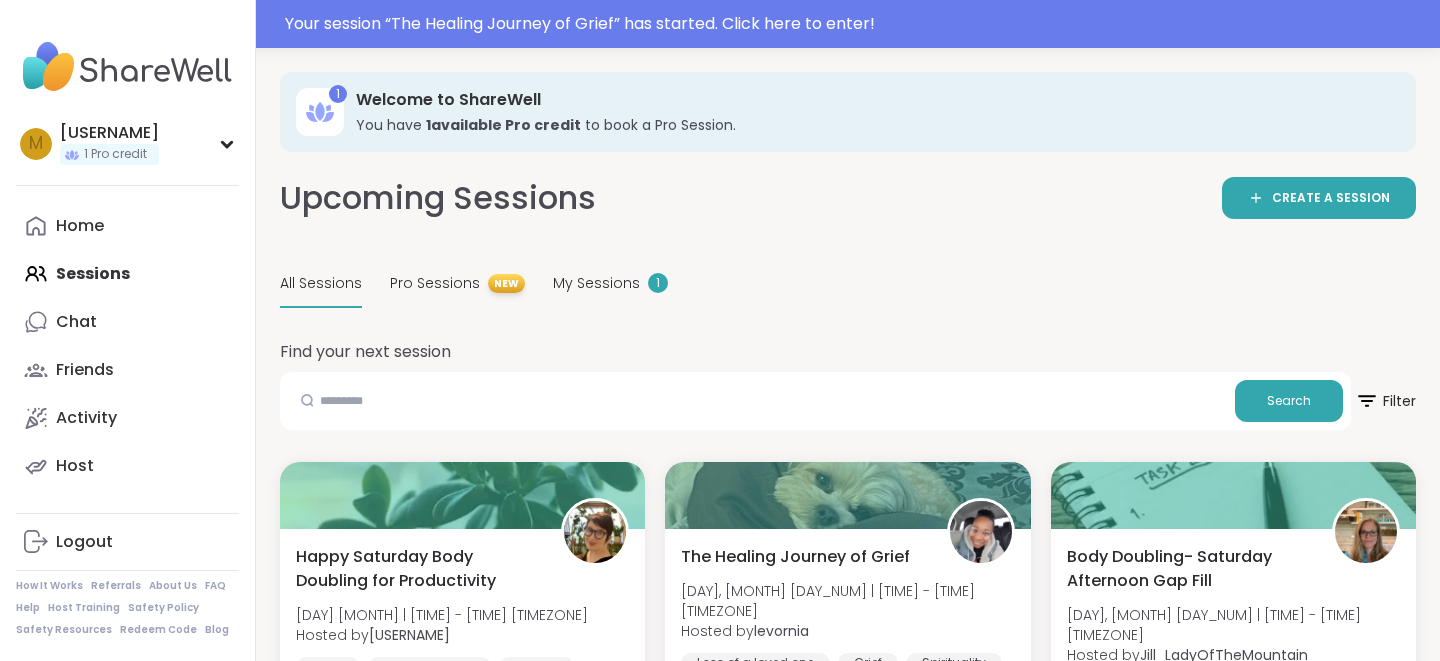 scroll, scrollTop: 23, scrollLeft: 0, axis: vertical 